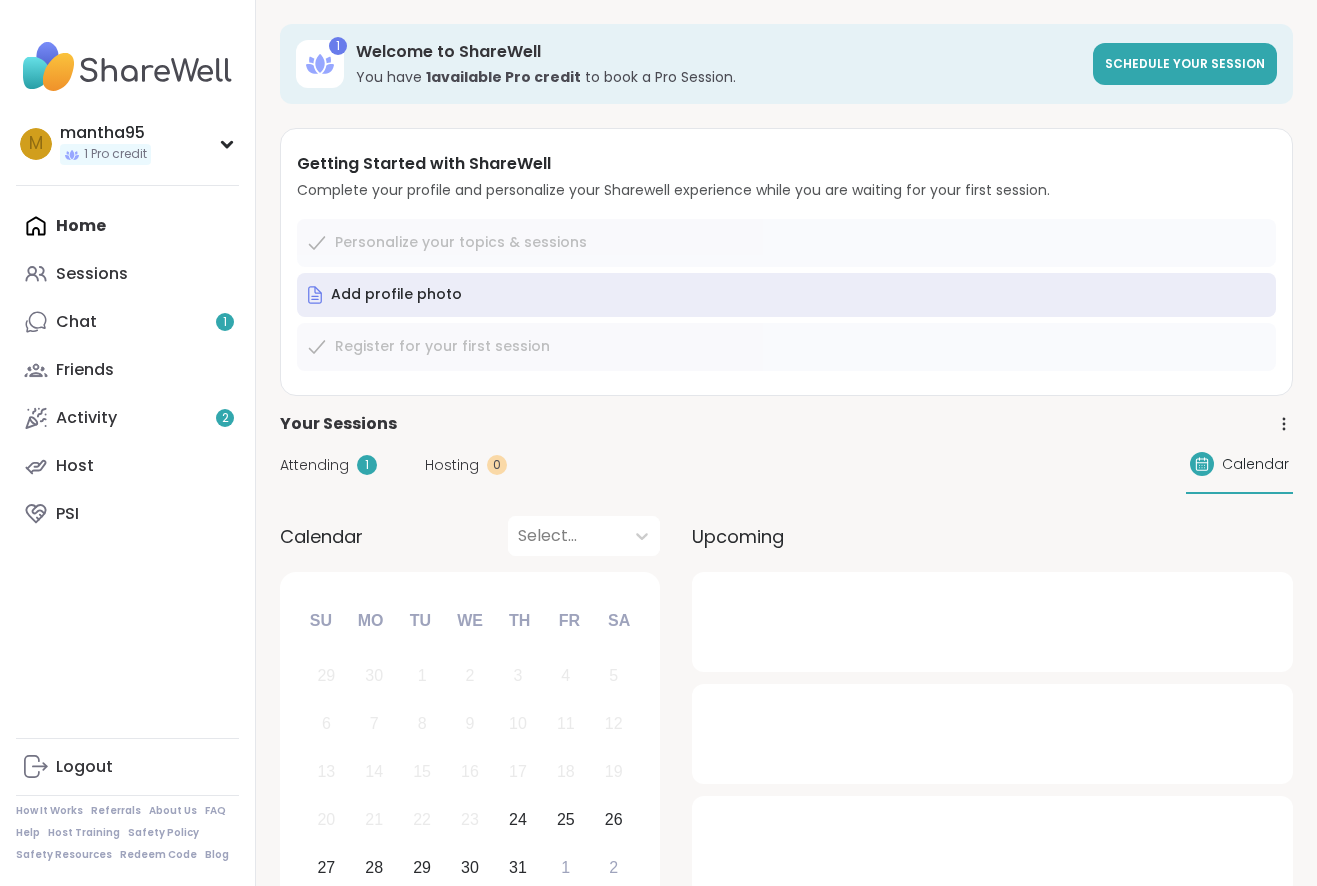 scroll, scrollTop: 0, scrollLeft: 0, axis: both 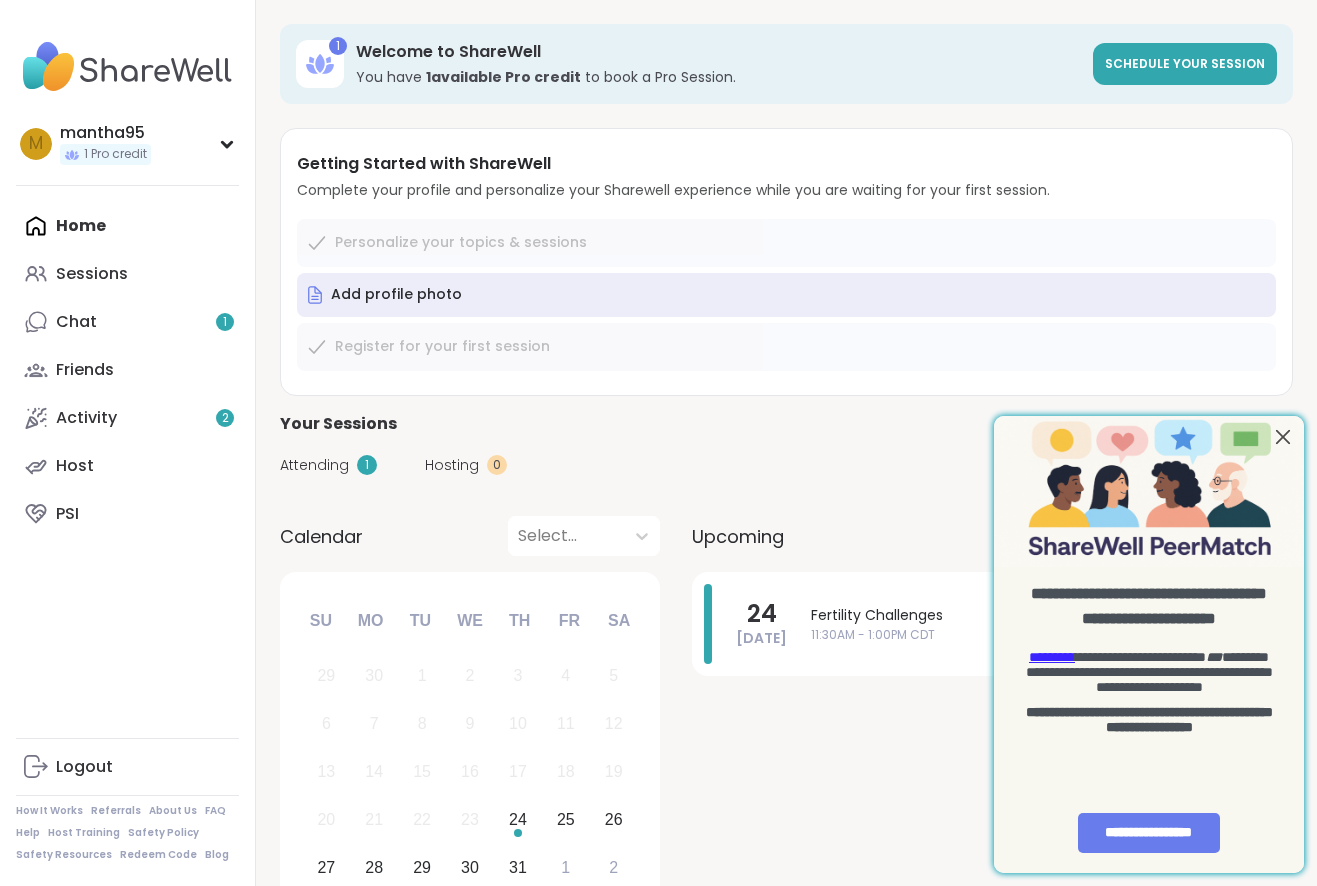 click at bounding box center (1283, 436) 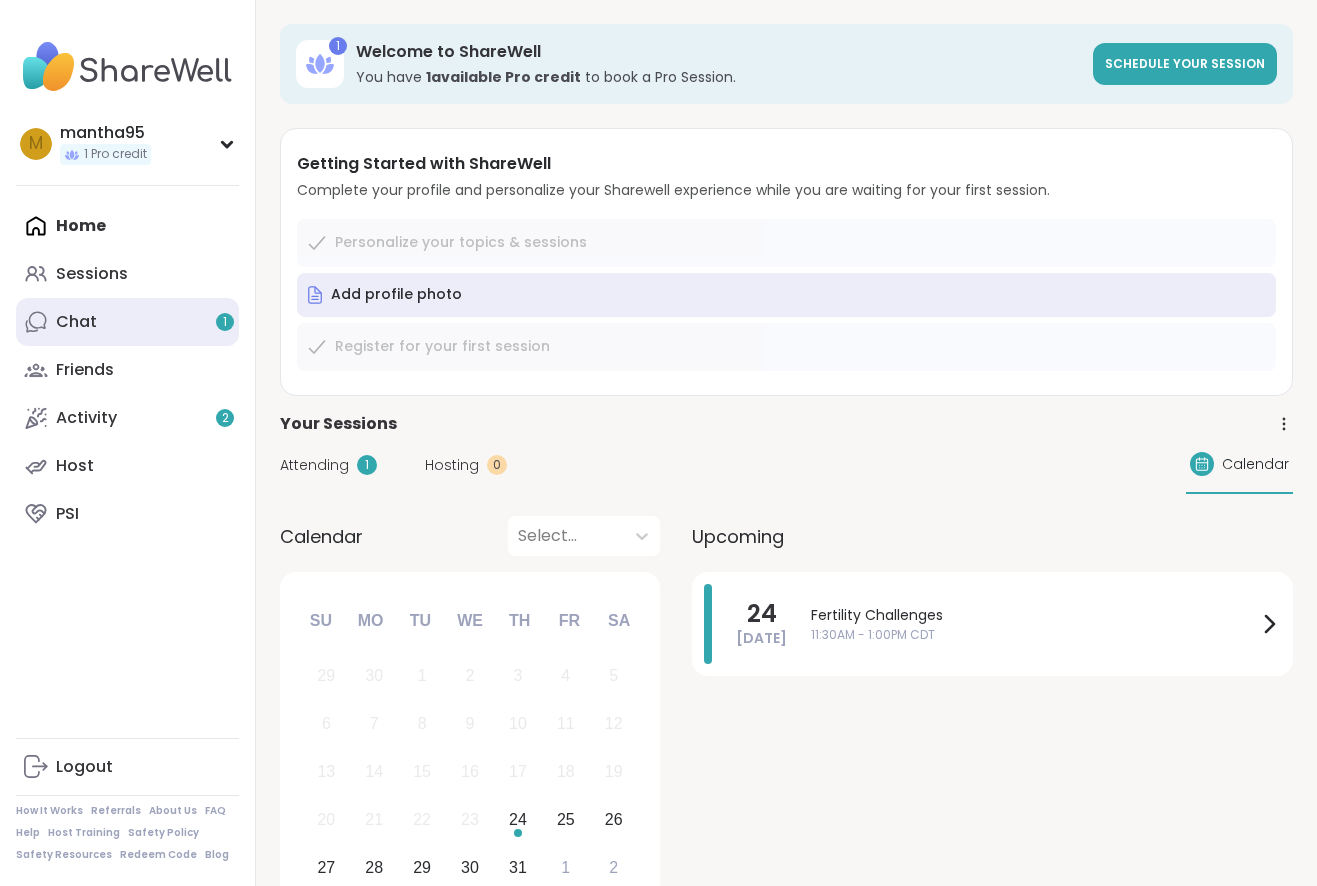 click on "Chat 1" at bounding box center [127, 322] 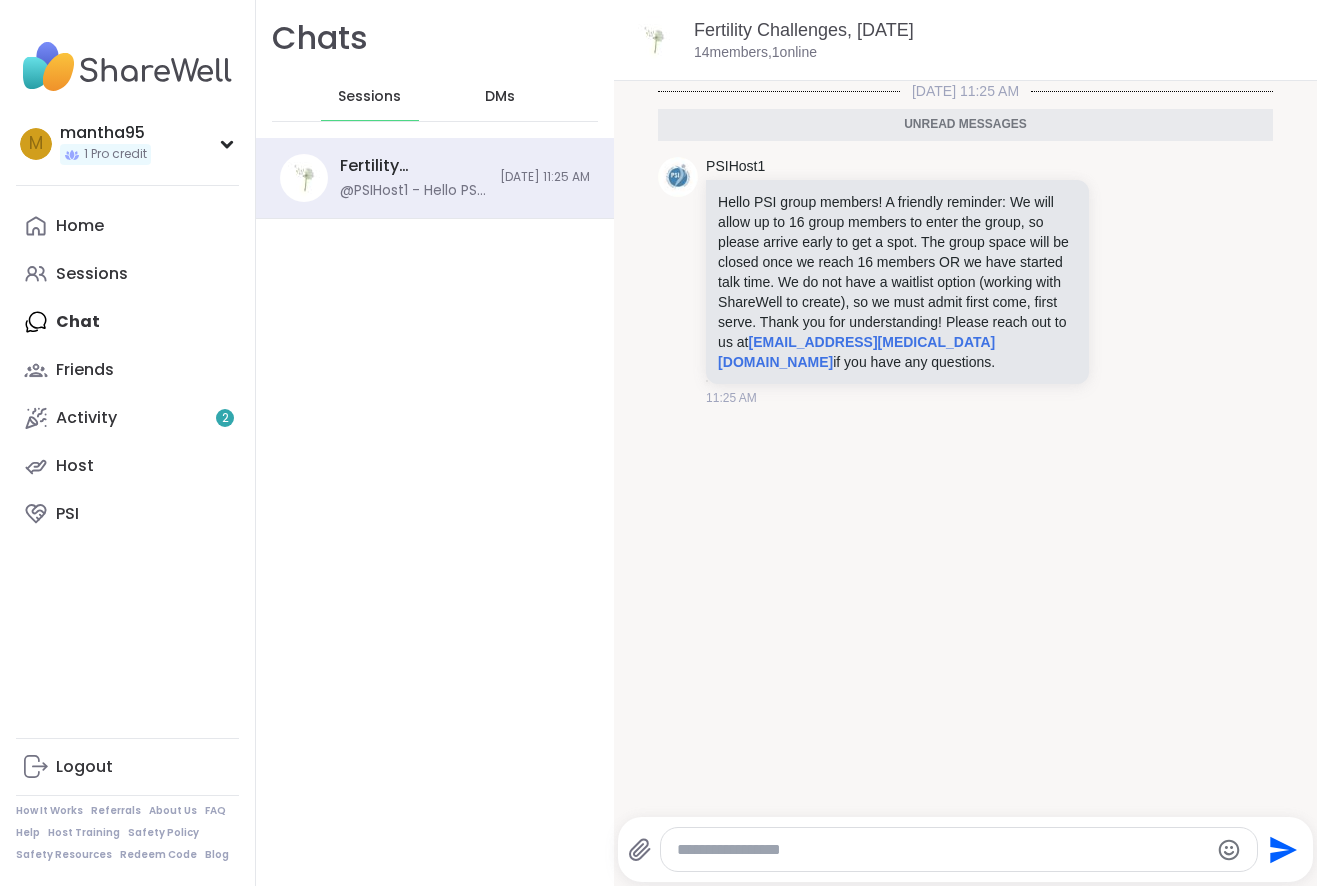 scroll, scrollTop: 0, scrollLeft: 0, axis: both 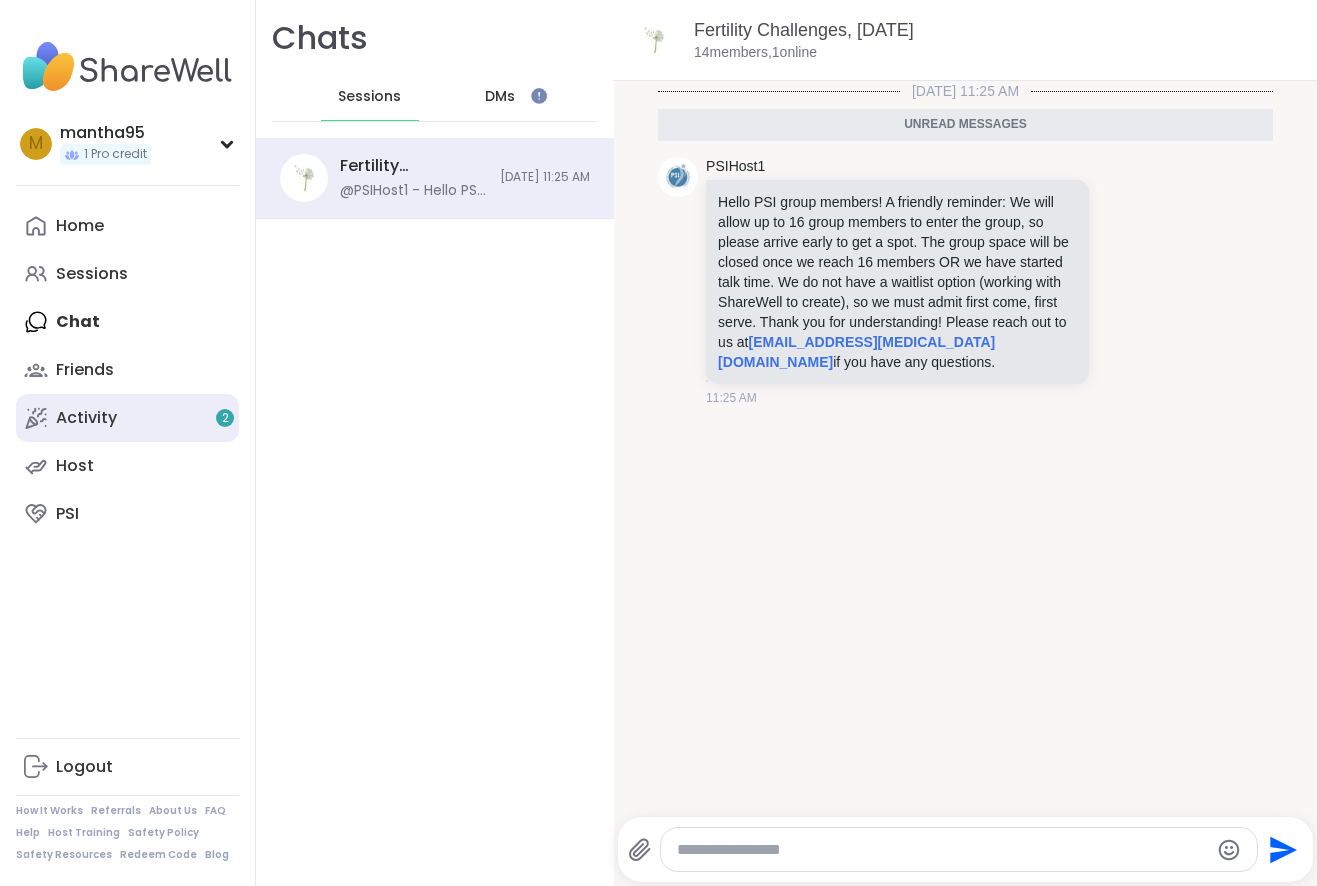 click on "Activity 2" at bounding box center (127, 418) 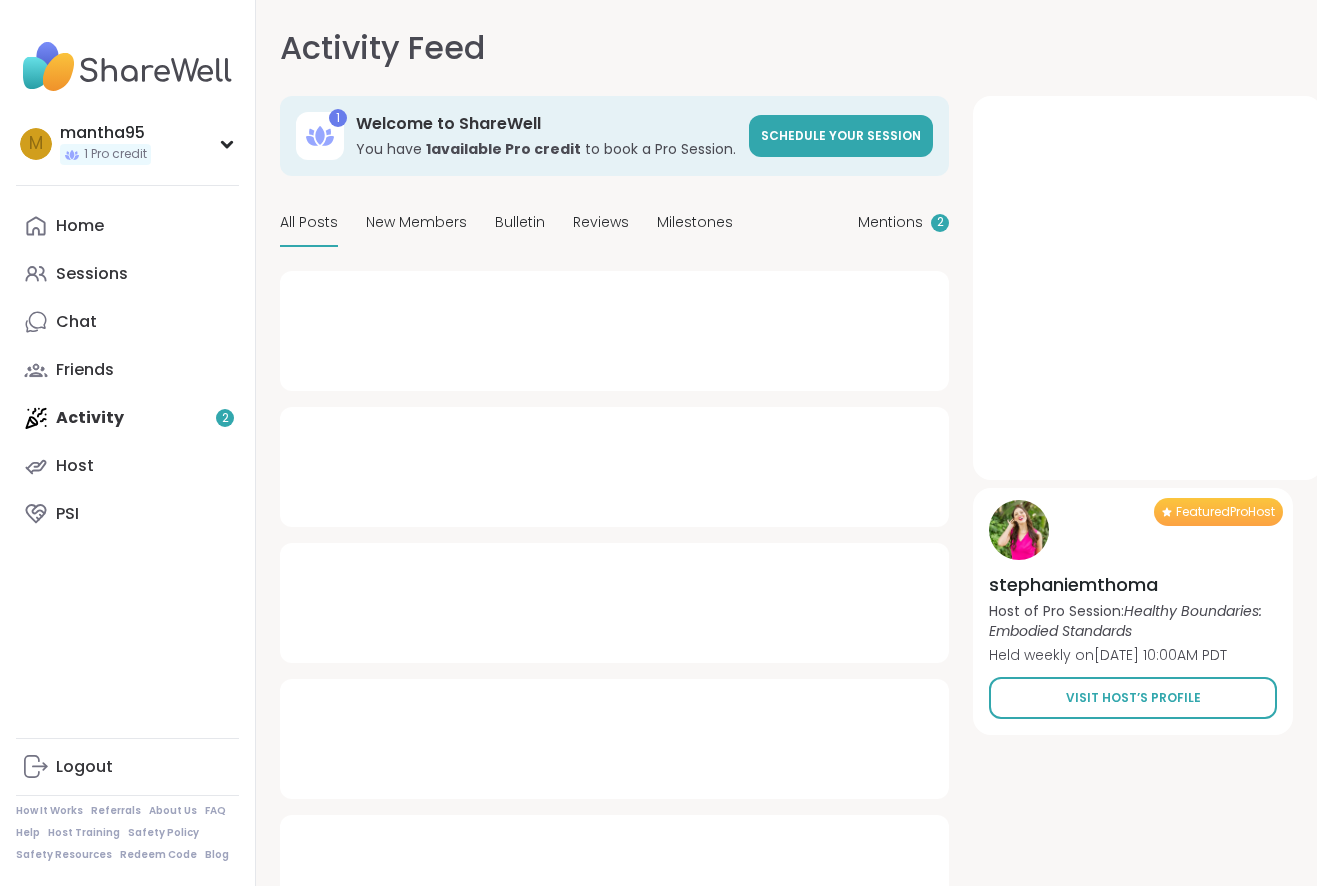 type on "*" 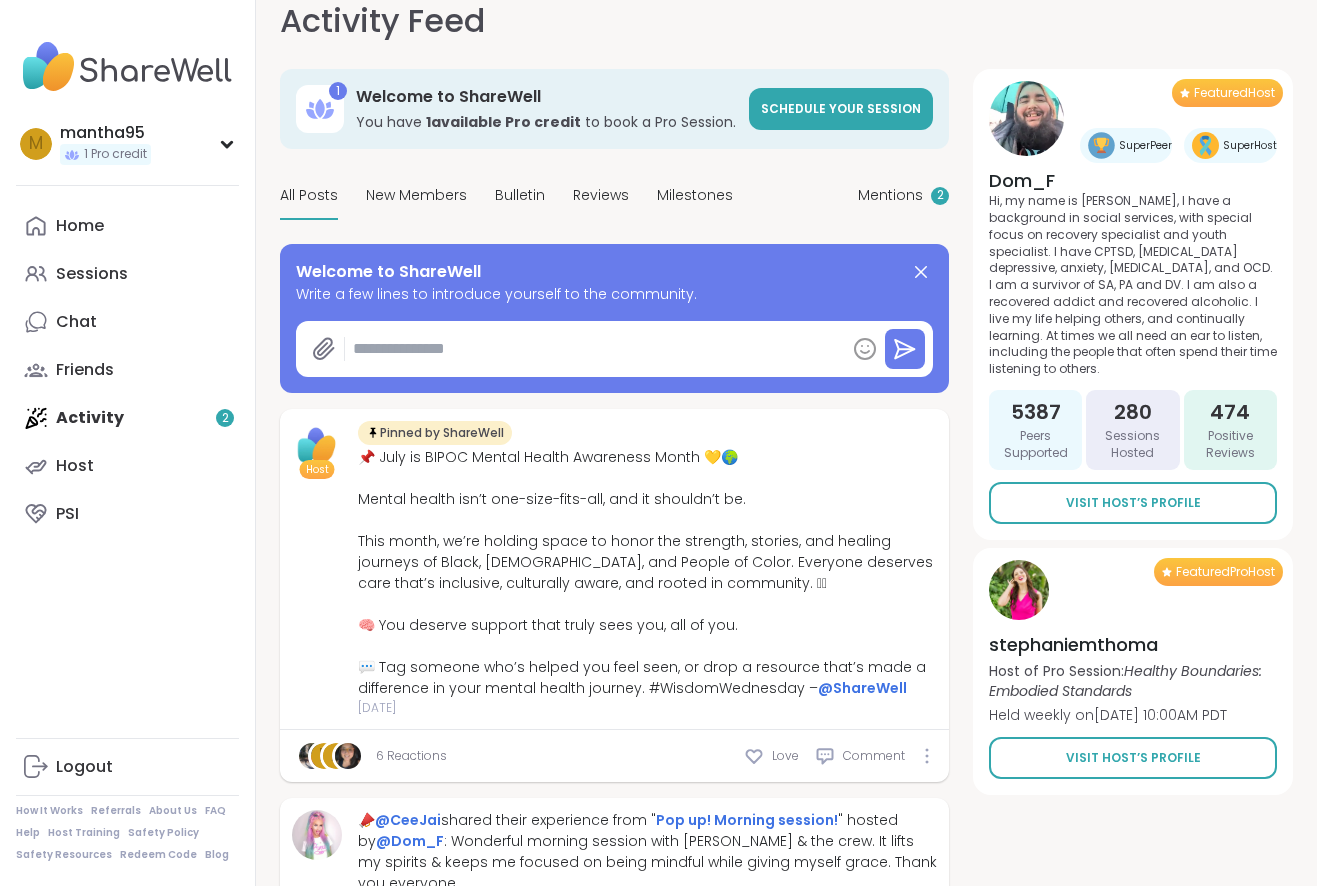 scroll, scrollTop: 28, scrollLeft: 0, axis: vertical 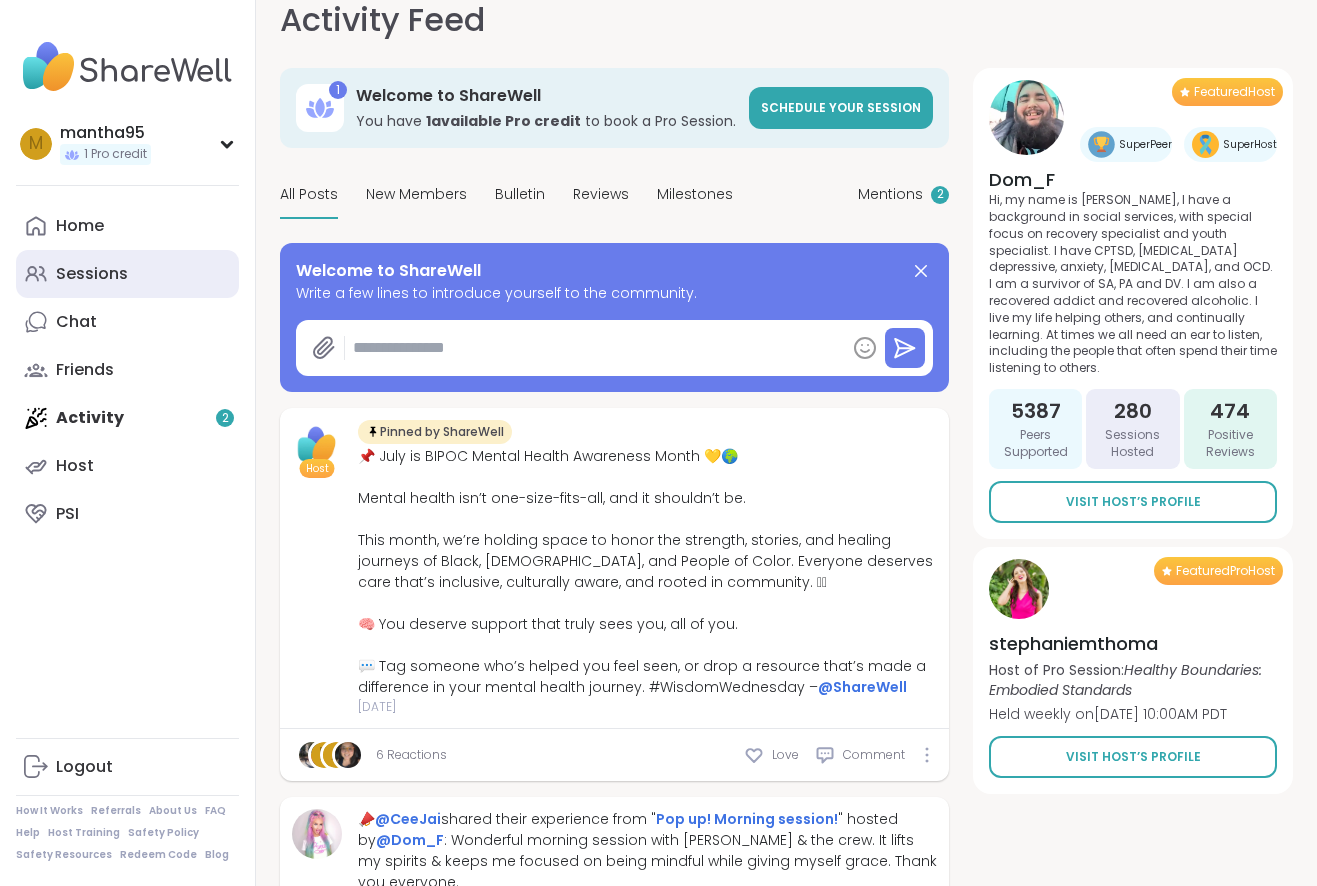 click on "Sessions" at bounding box center [92, 274] 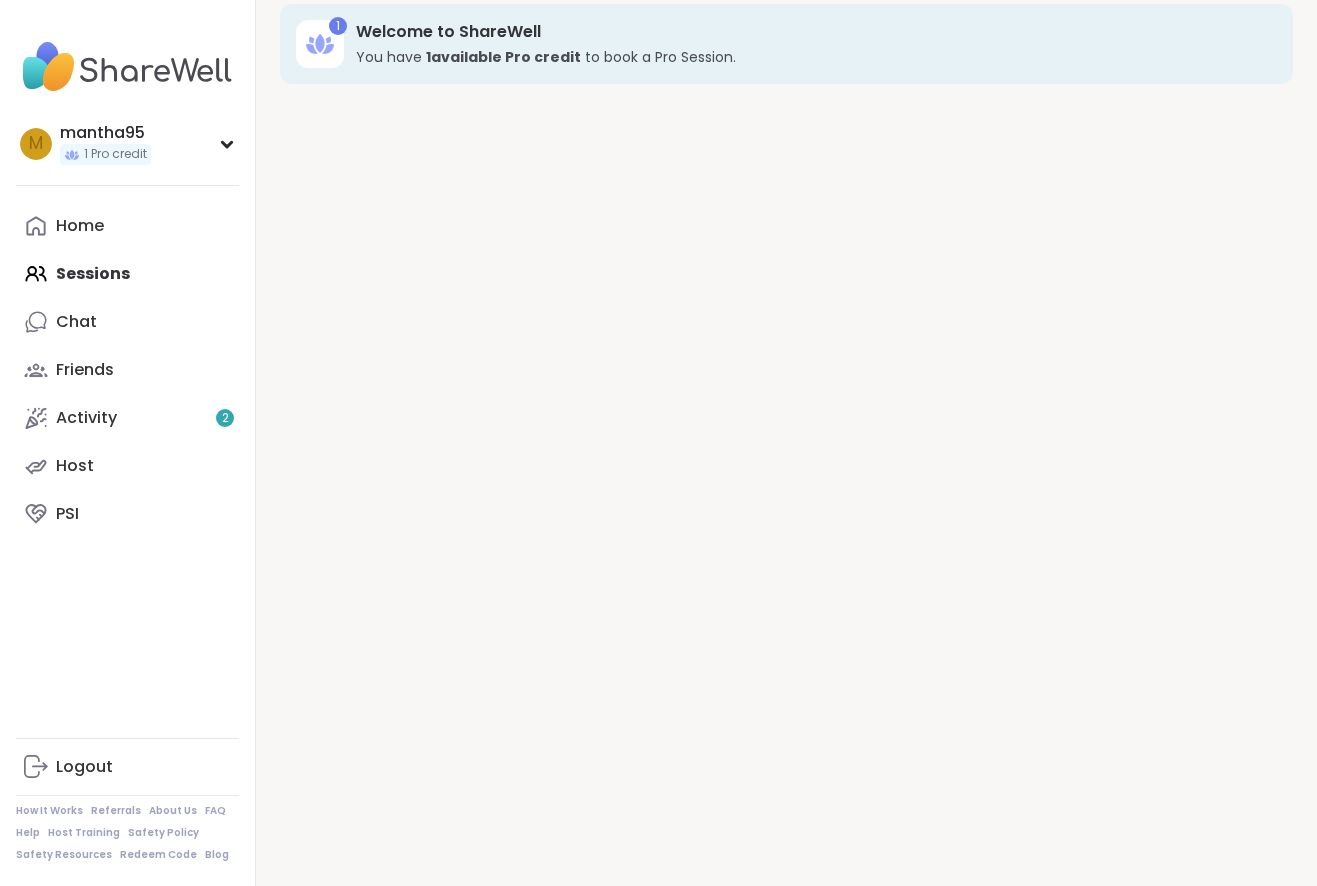 scroll, scrollTop: 0, scrollLeft: 0, axis: both 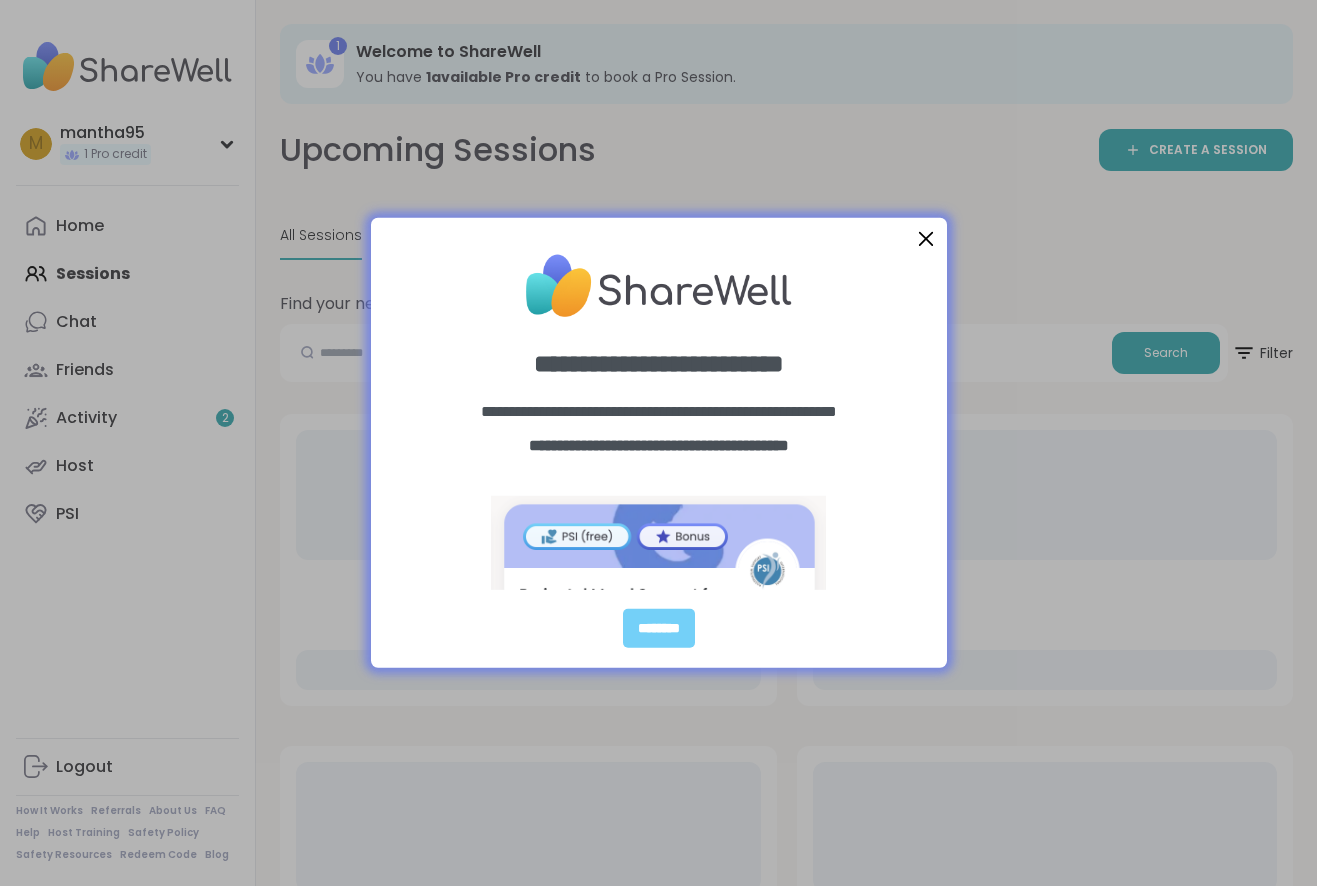 click at bounding box center [925, 239] 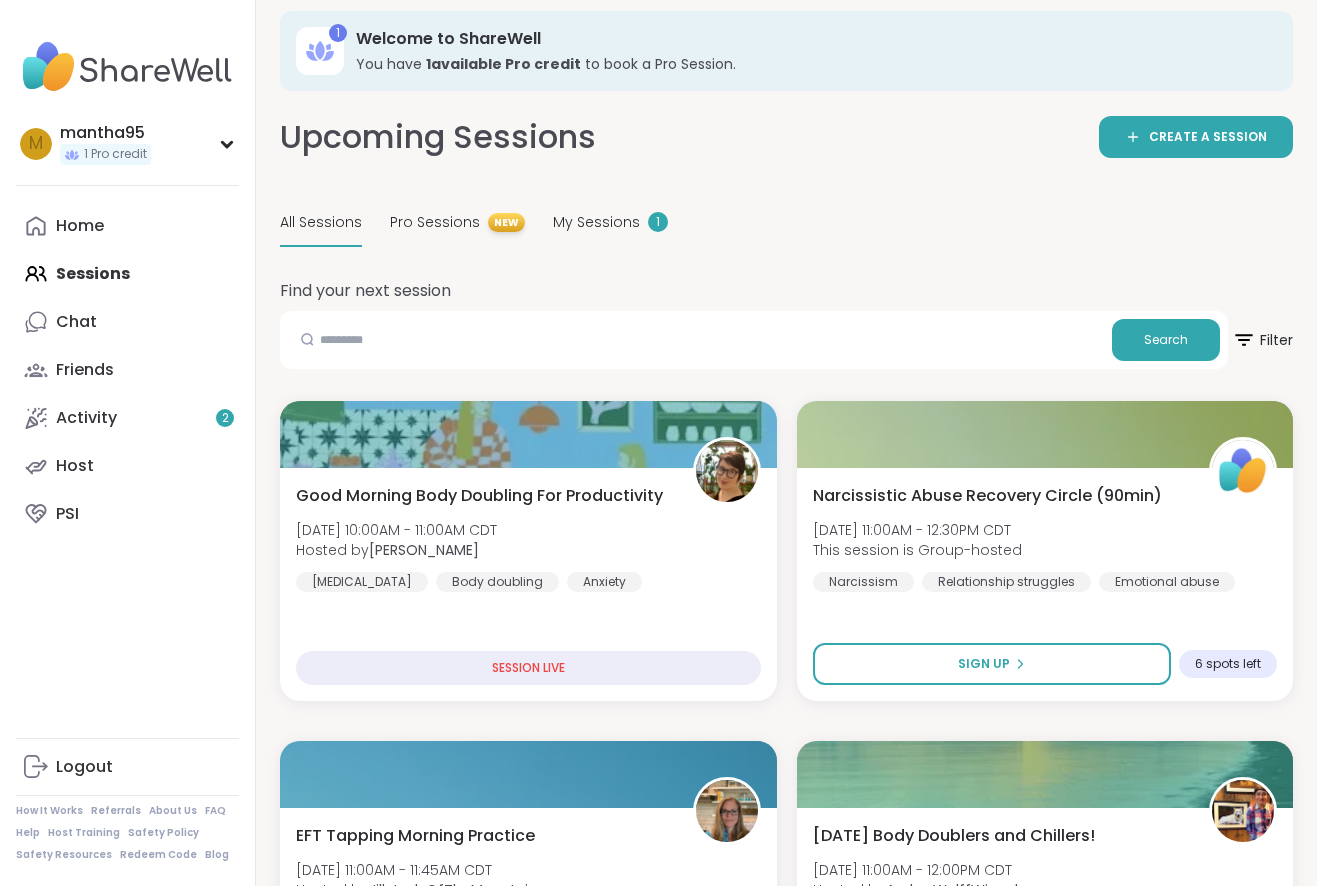 scroll, scrollTop: 0, scrollLeft: 0, axis: both 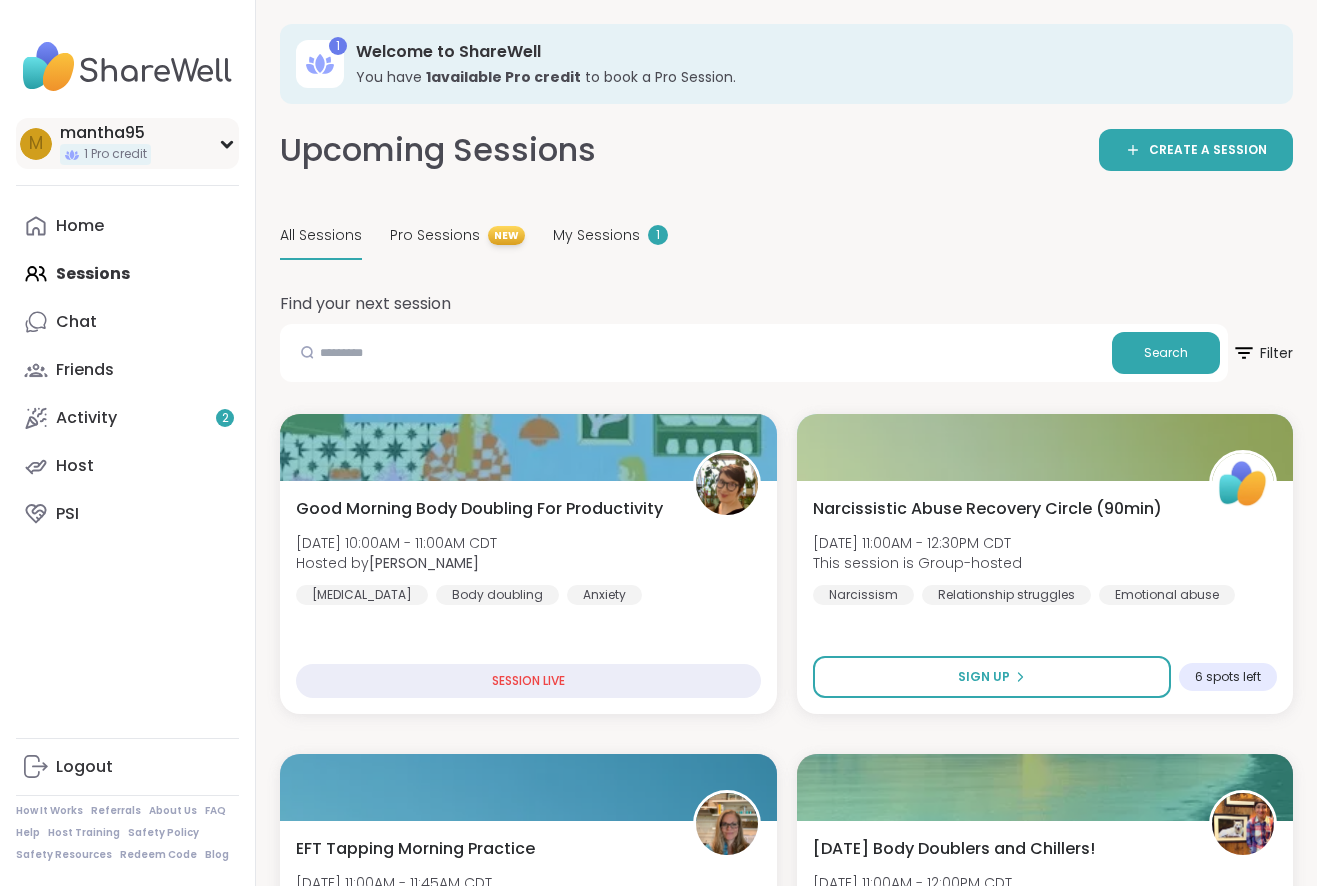 click on "m mantha95 1 Pro credit" at bounding box center [127, 143] 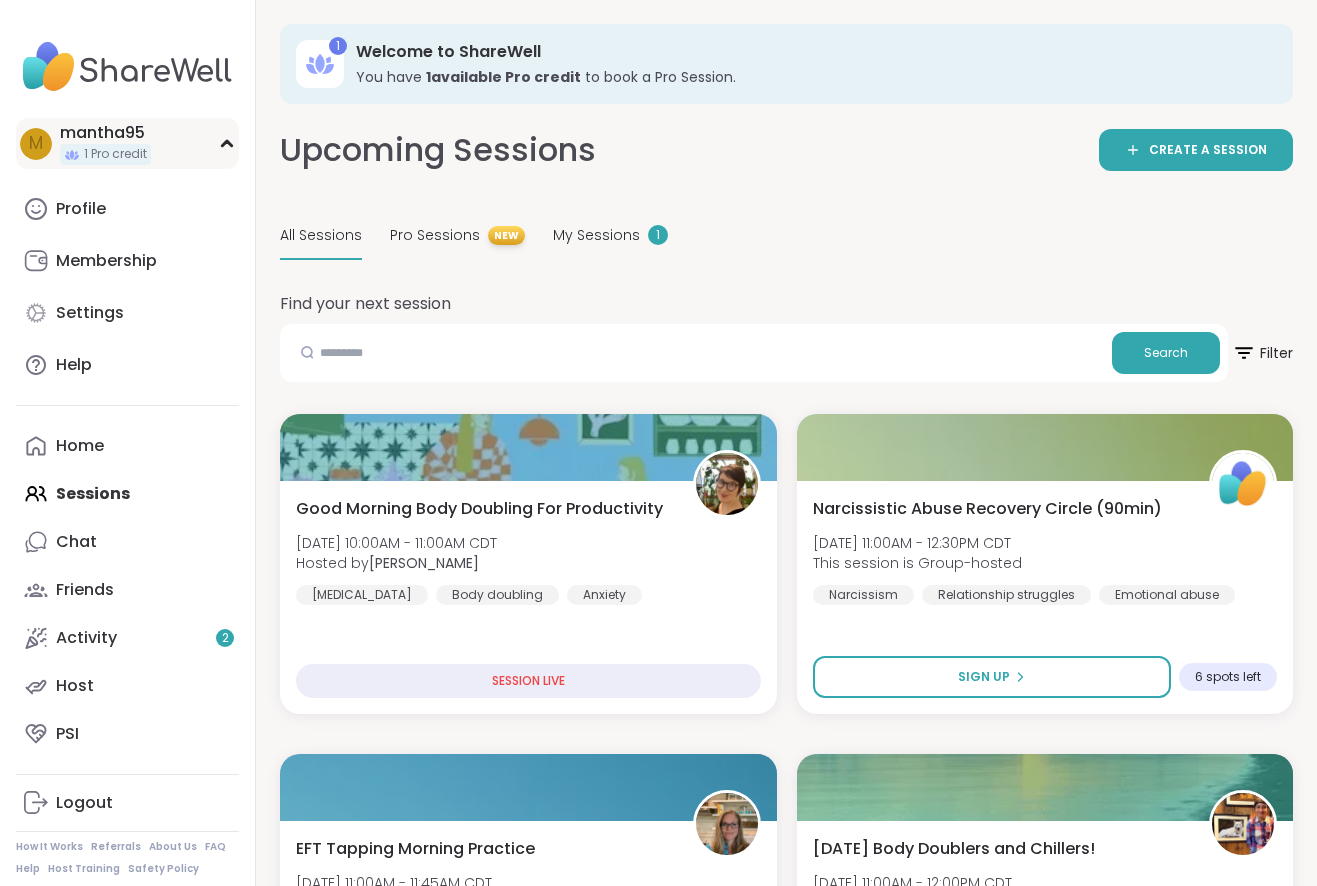 click on "m mantha95 1 Pro credit" at bounding box center [127, 143] 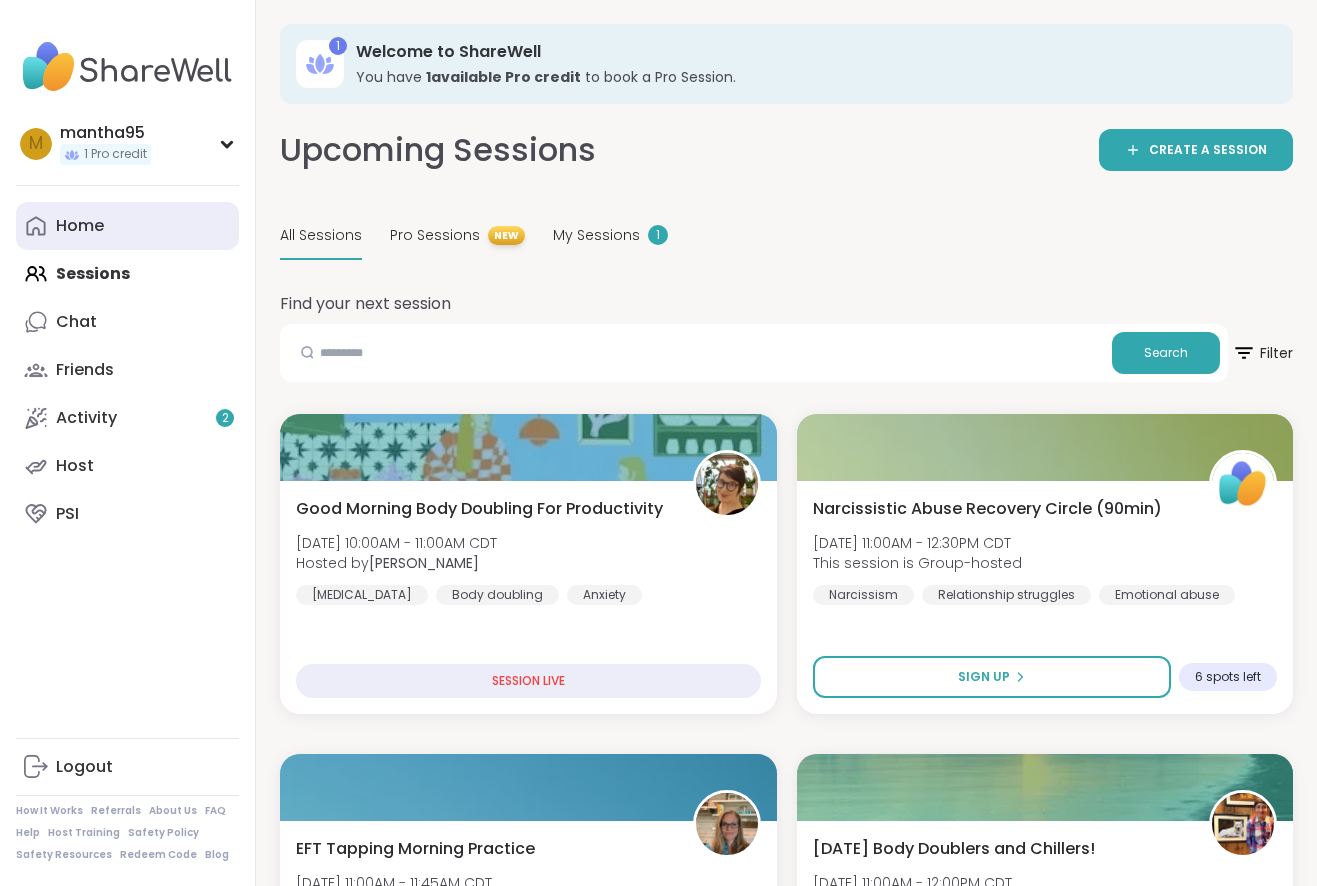 click on "Home" at bounding box center [127, 226] 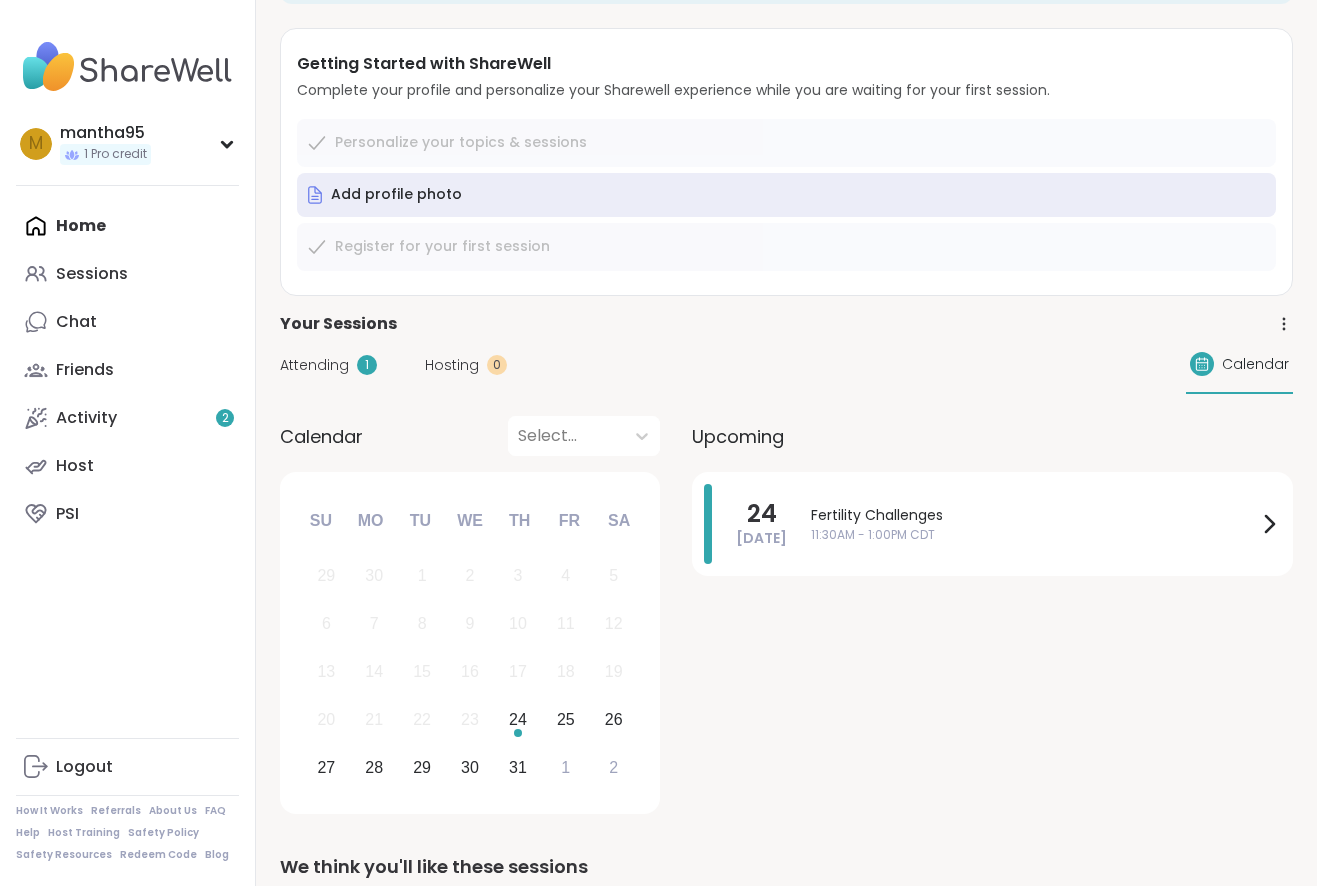 scroll, scrollTop: 110, scrollLeft: 0, axis: vertical 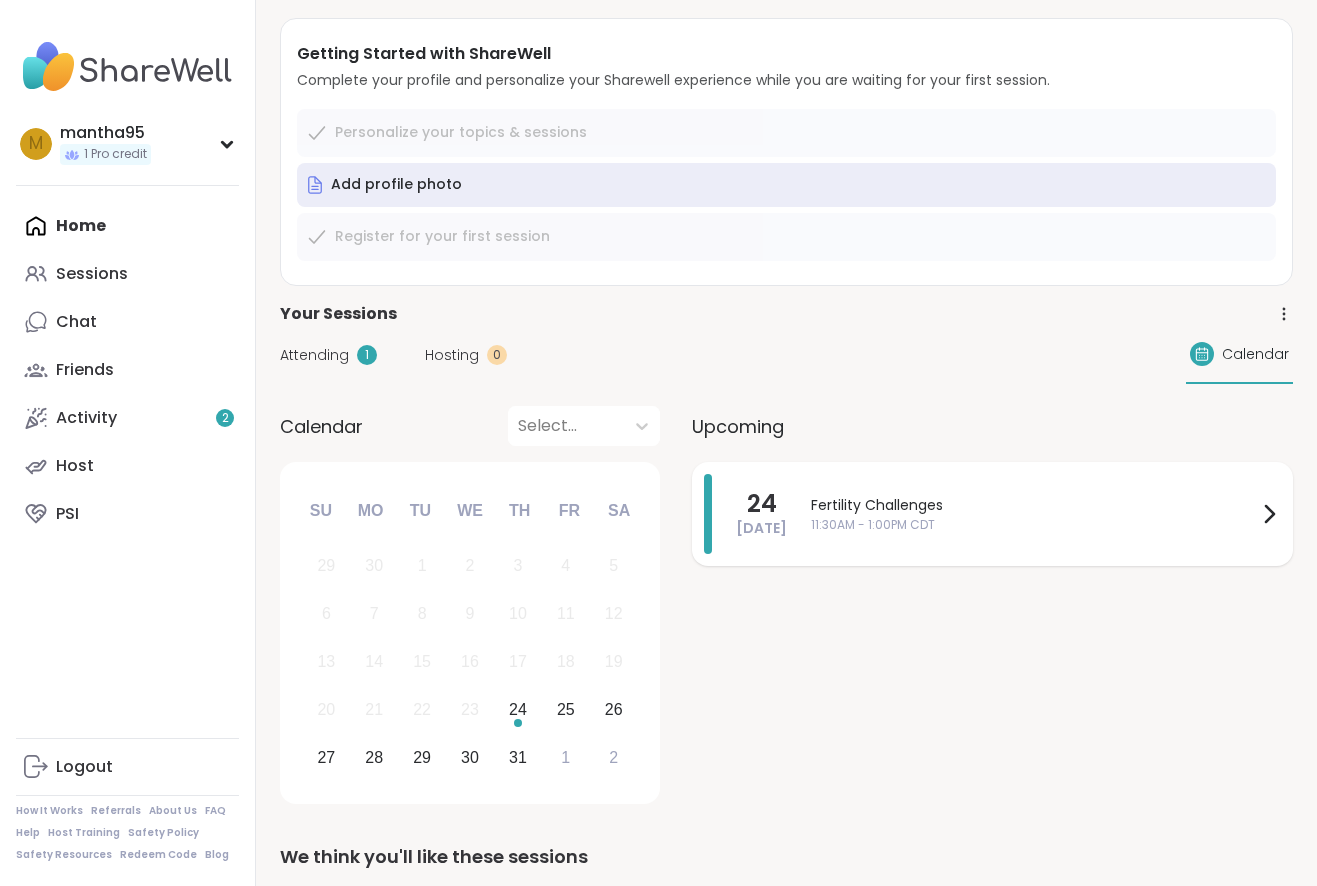 click on "Fertility Challenges" at bounding box center (1034, 505) 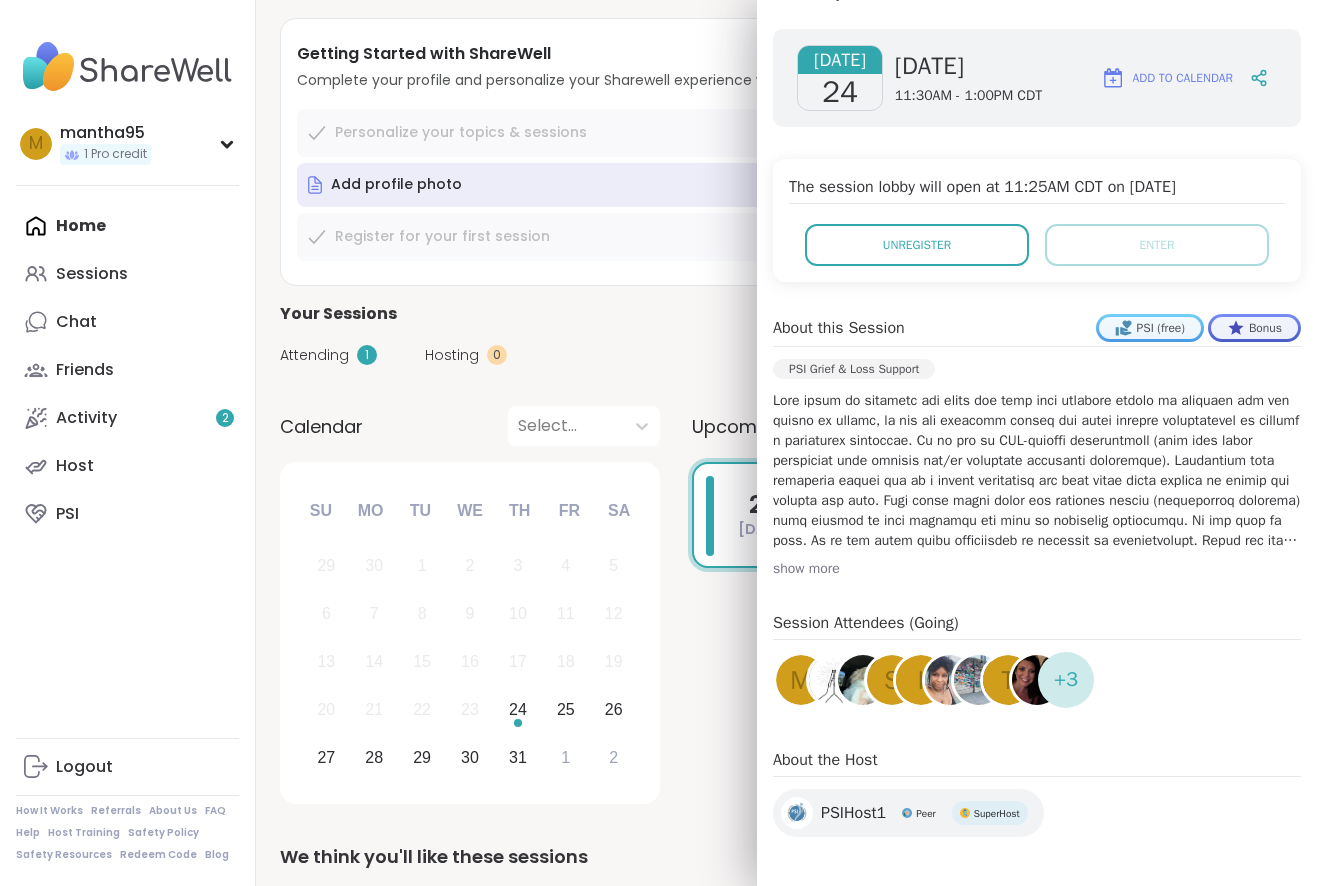 scroll, scrollTop: 270, scrollLeft: 0, axis: vertical 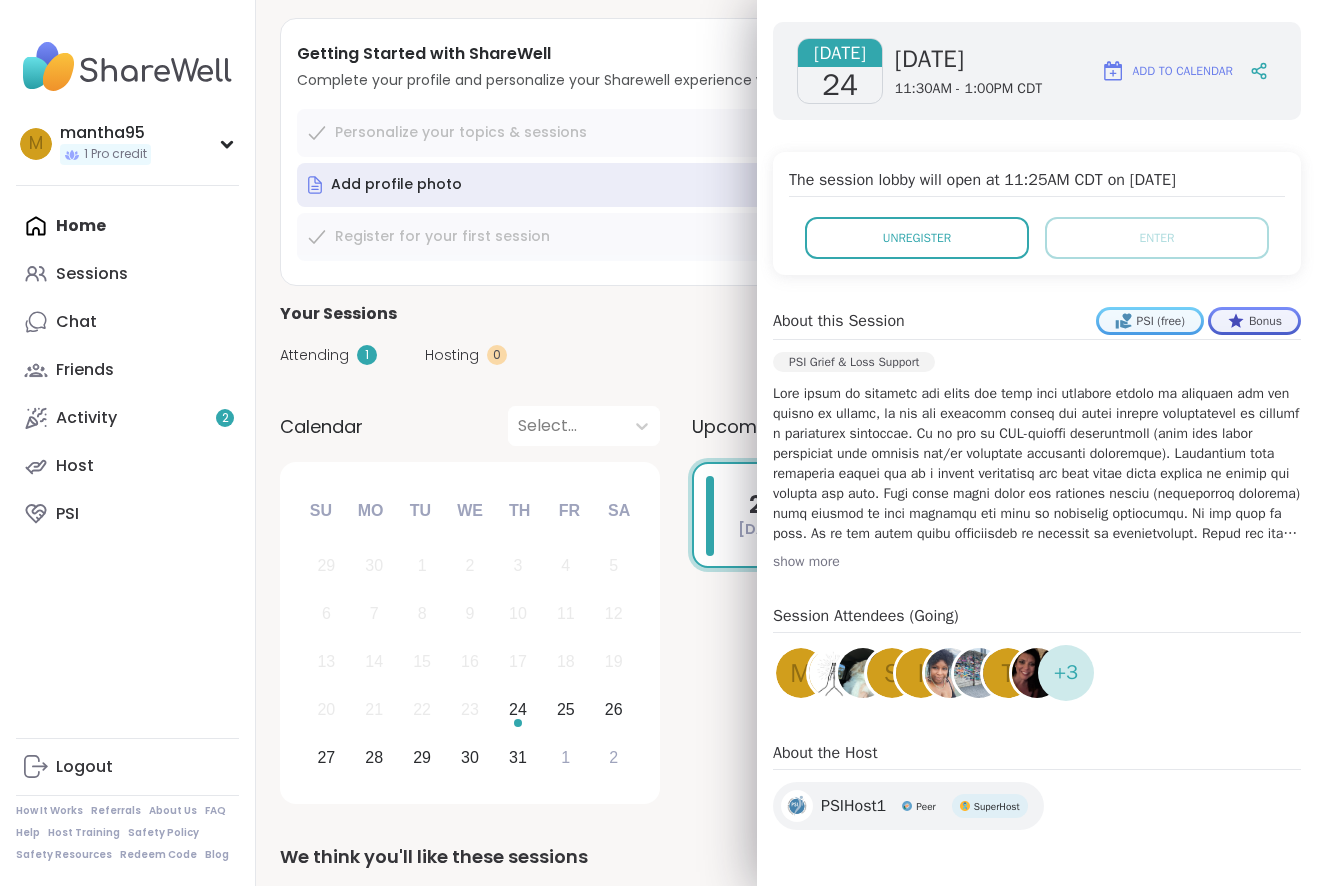 click on "show more" at bounding box center [1037, 562] 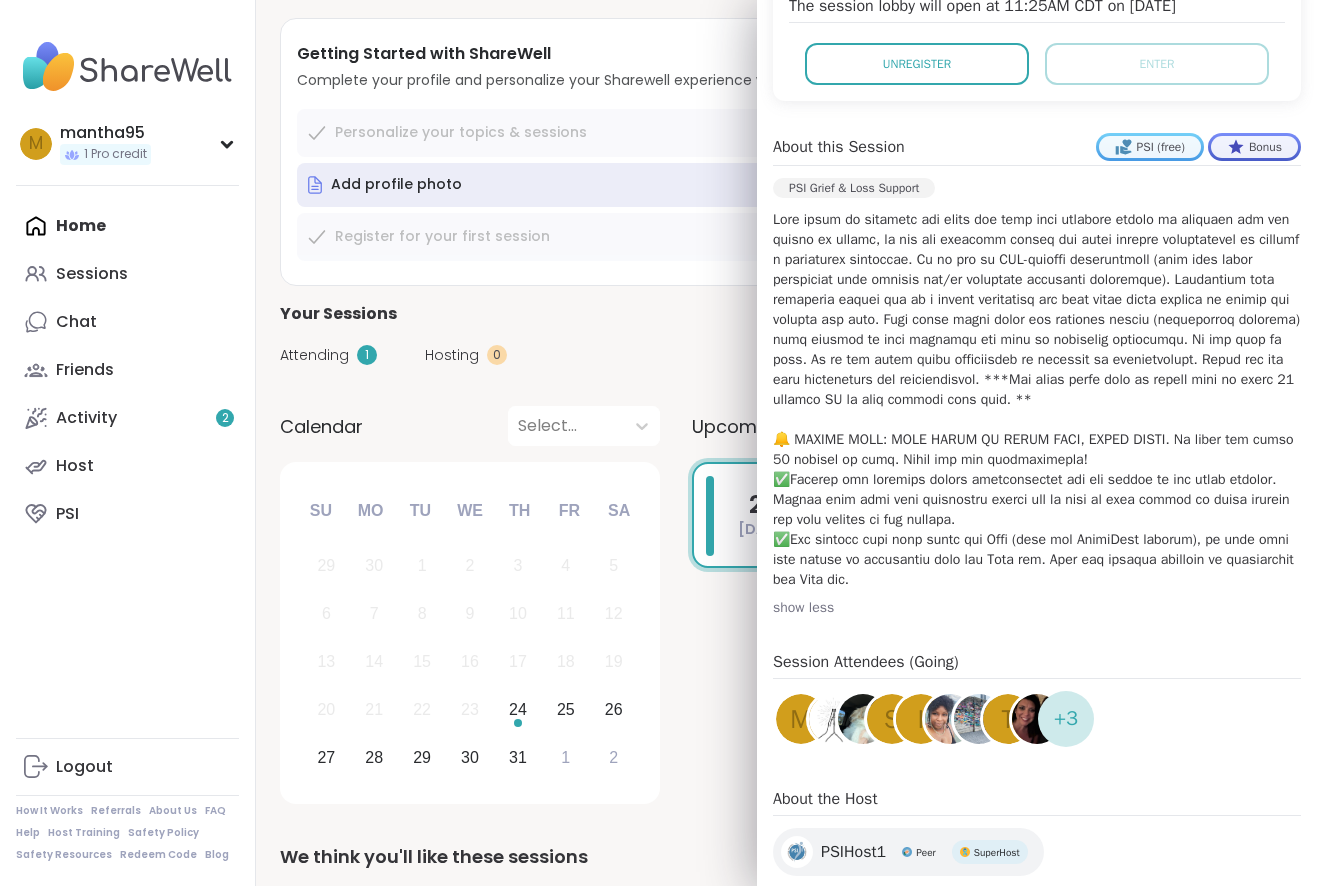 scroll, scrollTop: 490, scrollLeft: 0, axis: vertical 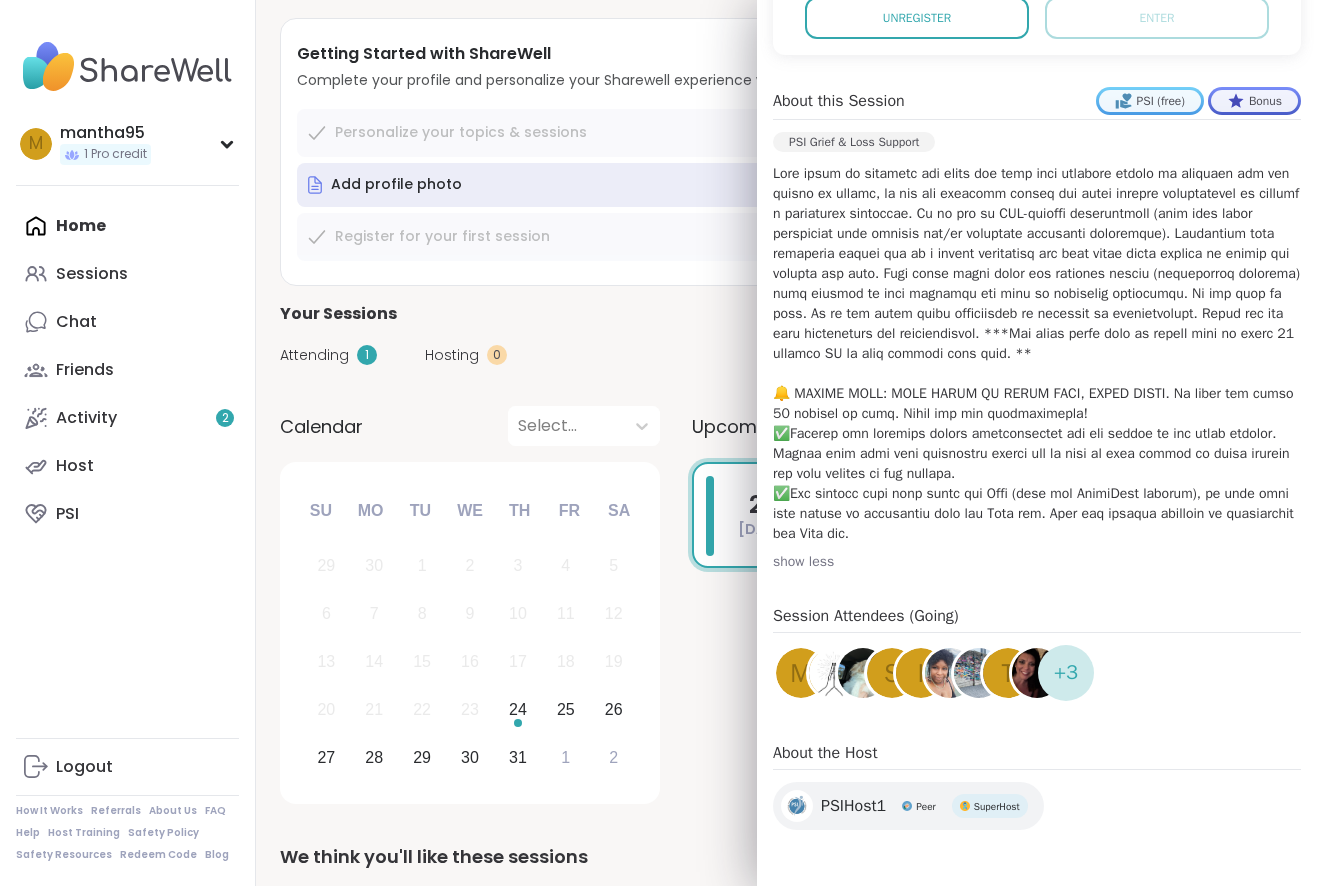 click on "+ 3" at bounding box center (1066, 673) 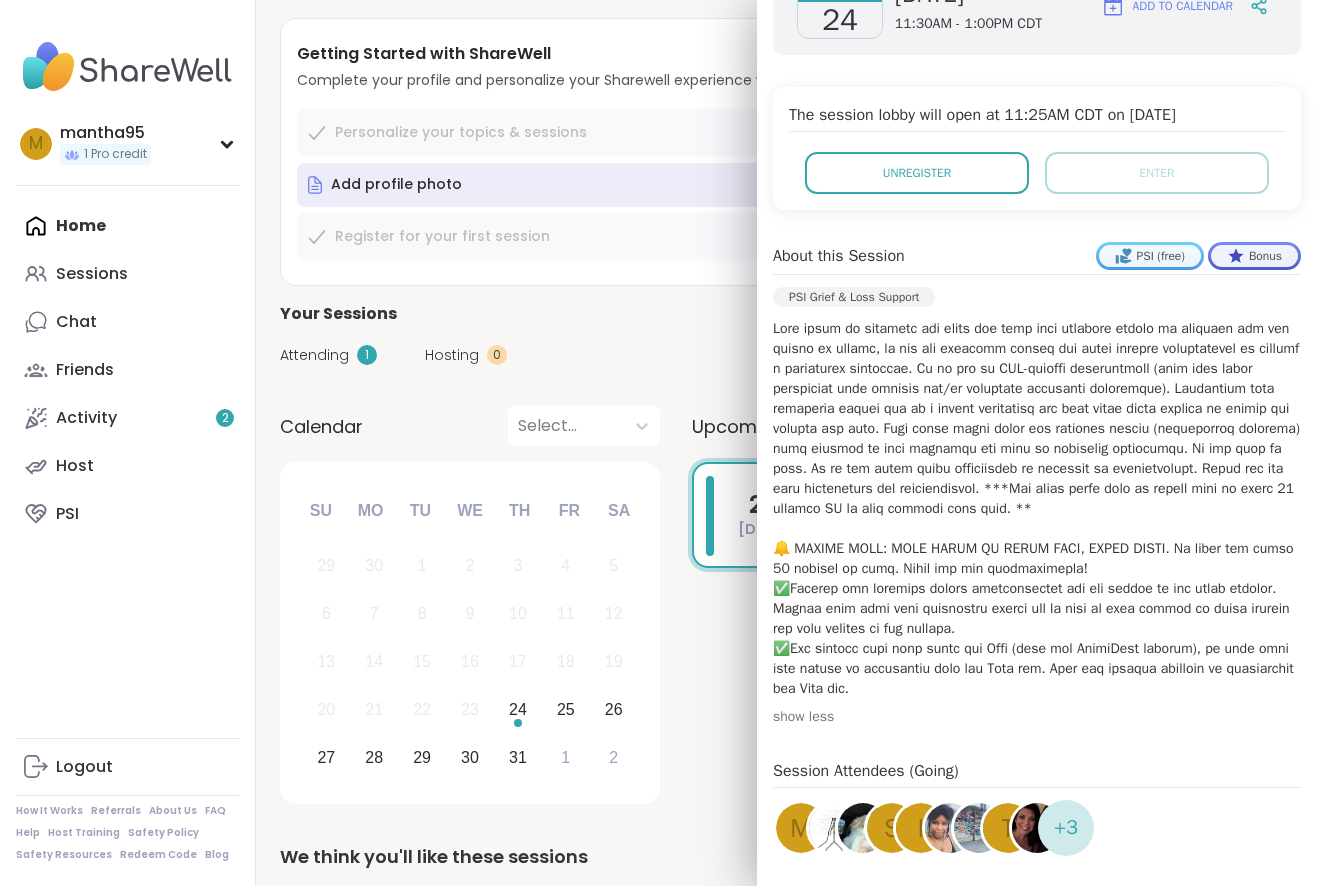 scroll, scrollTop: 337, scrollLeft: 0, axis: vertical 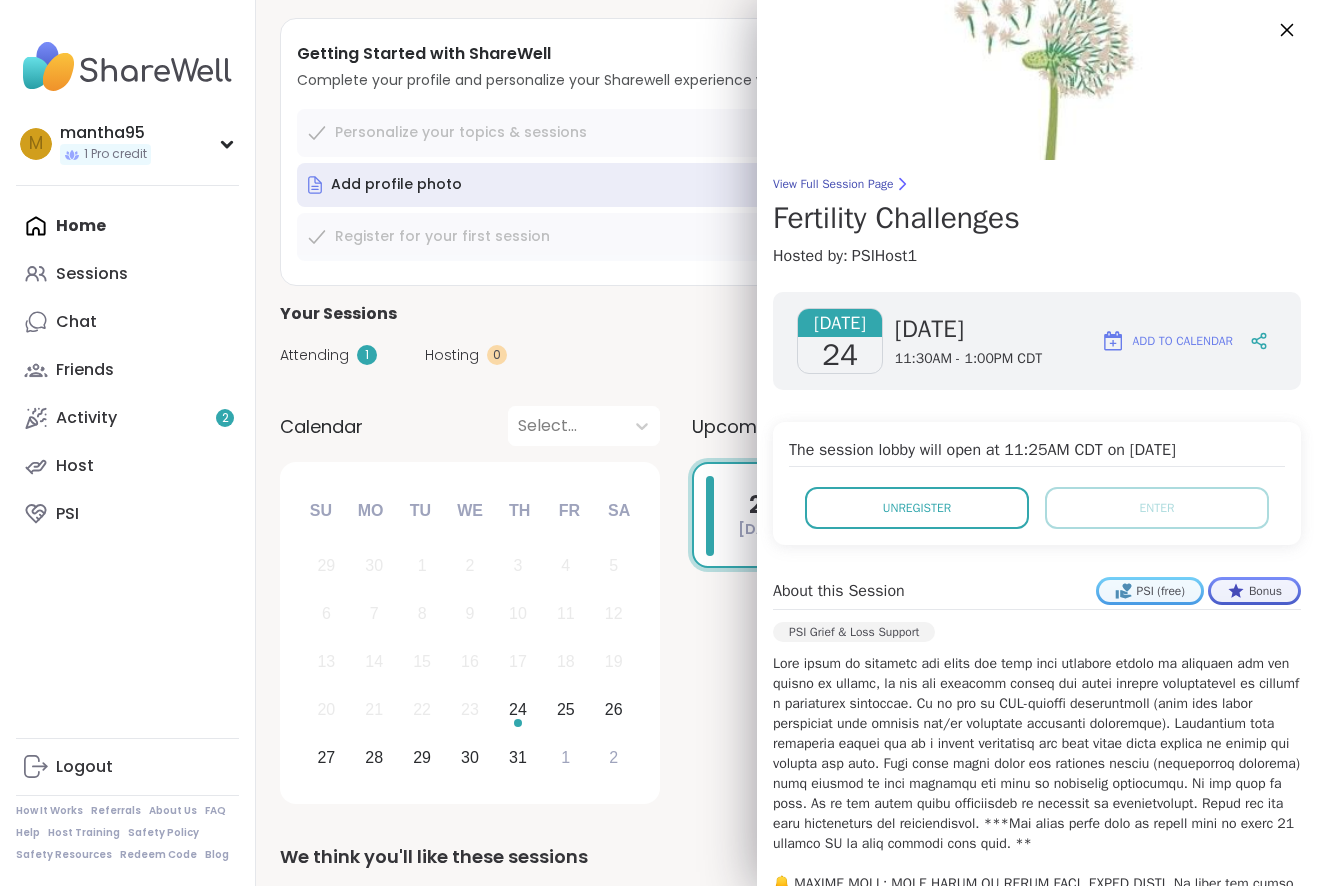 click 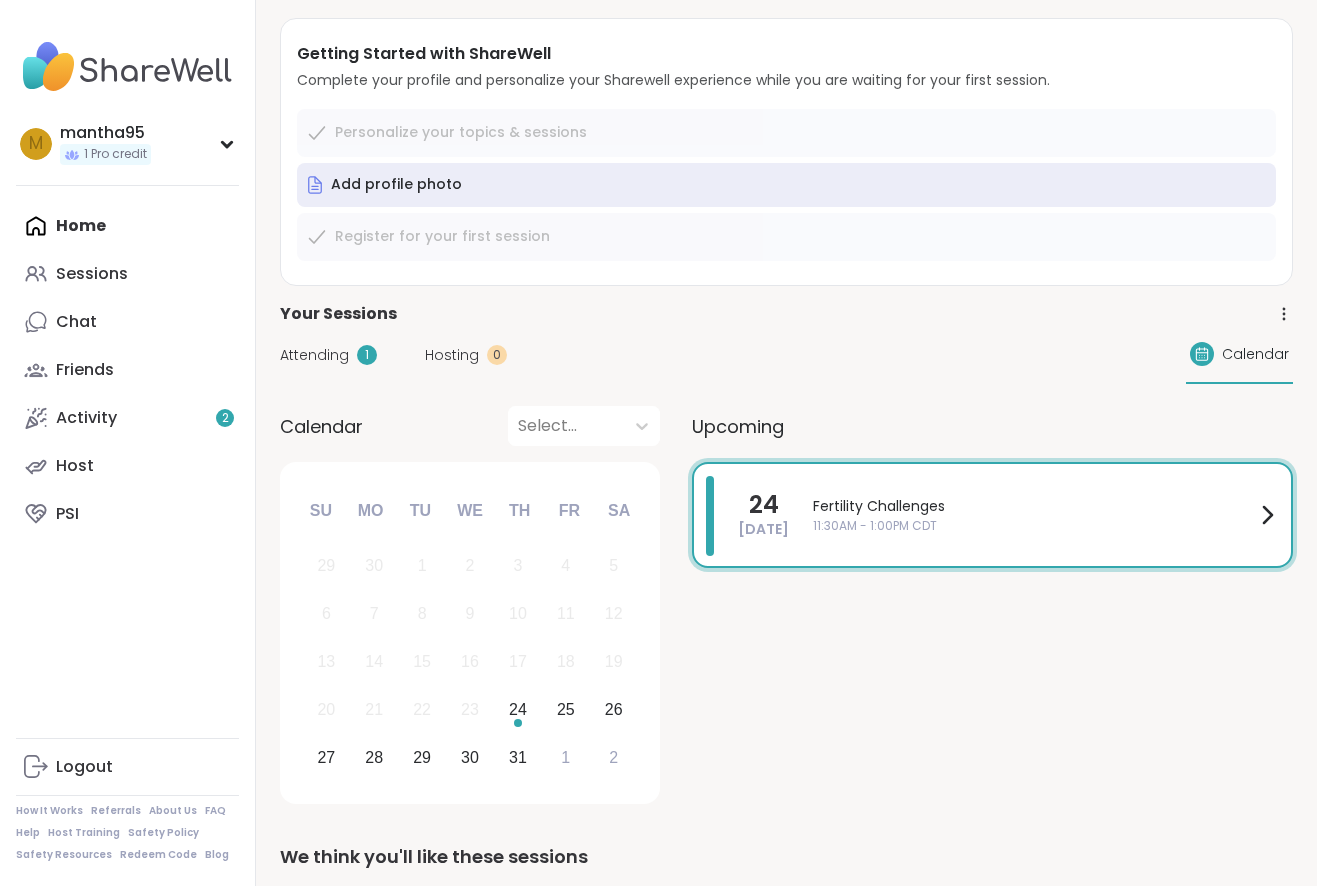 click on "Fertility Challenges 11:30AM - 1:00PM CDT" at bounding box center [1046, 515] 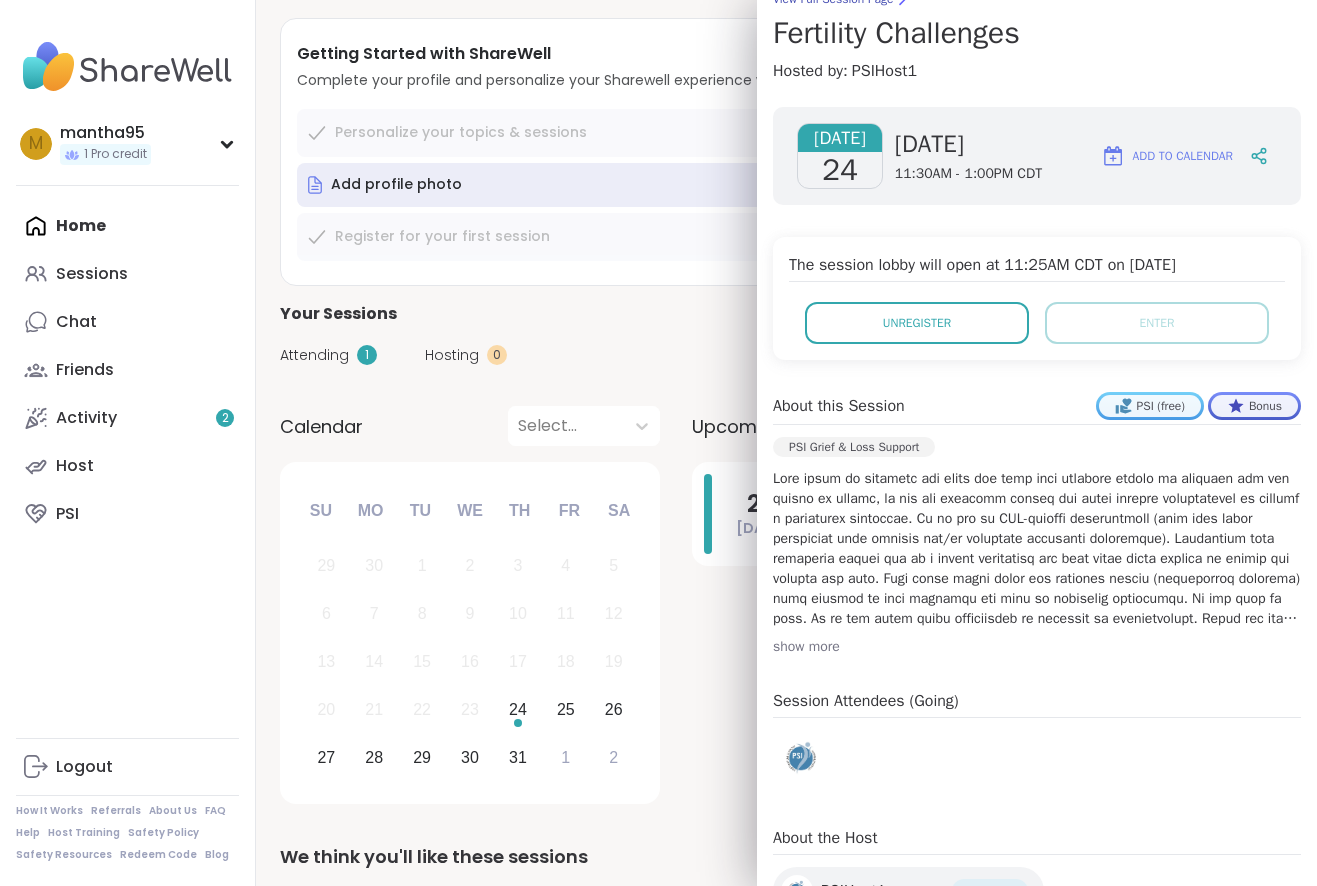 scroll, scrollTop: 0, scrollLeft: 0, axis: both 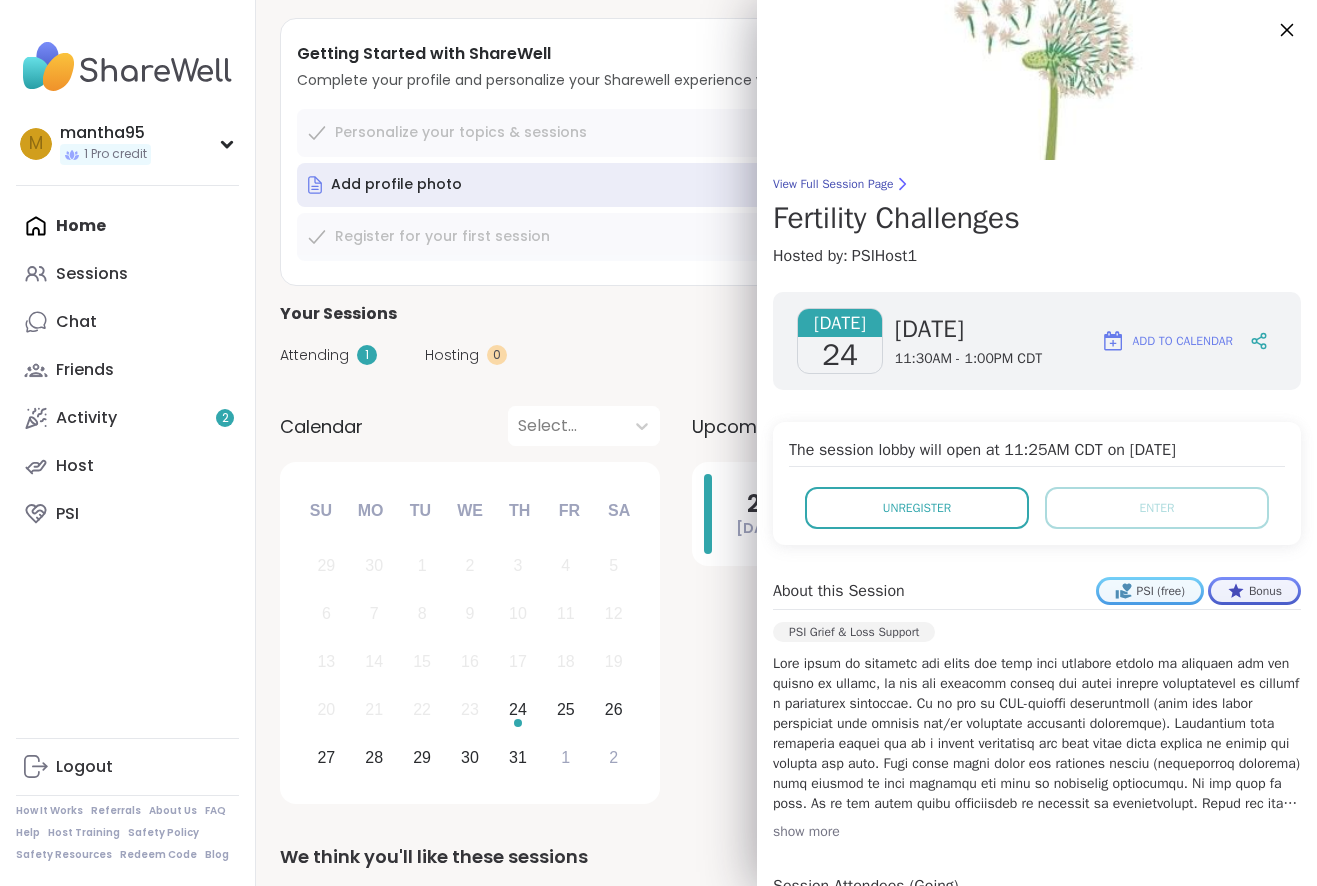 click 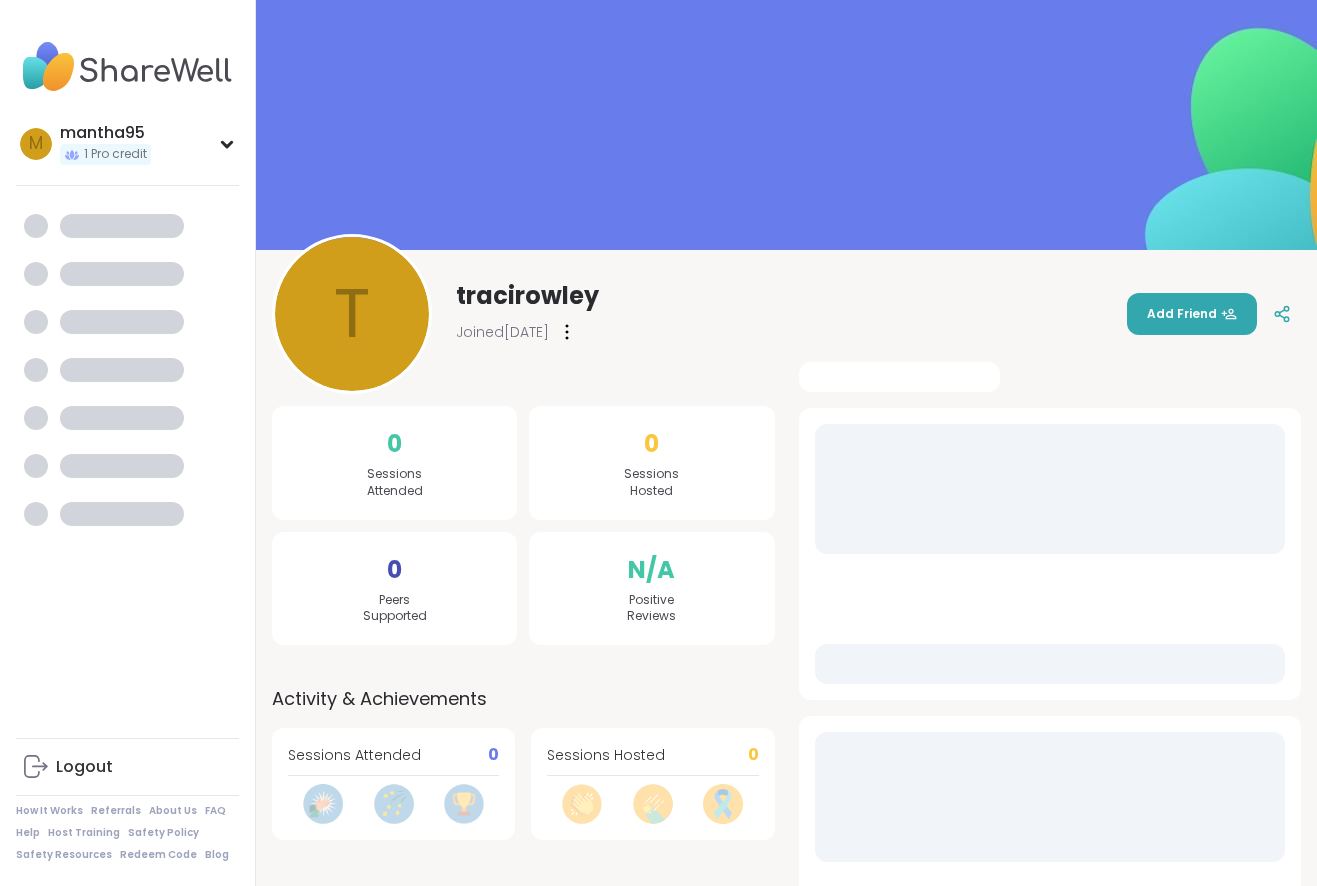 scroll, scrollTop: 0, scrollLeft: 0, axis: both 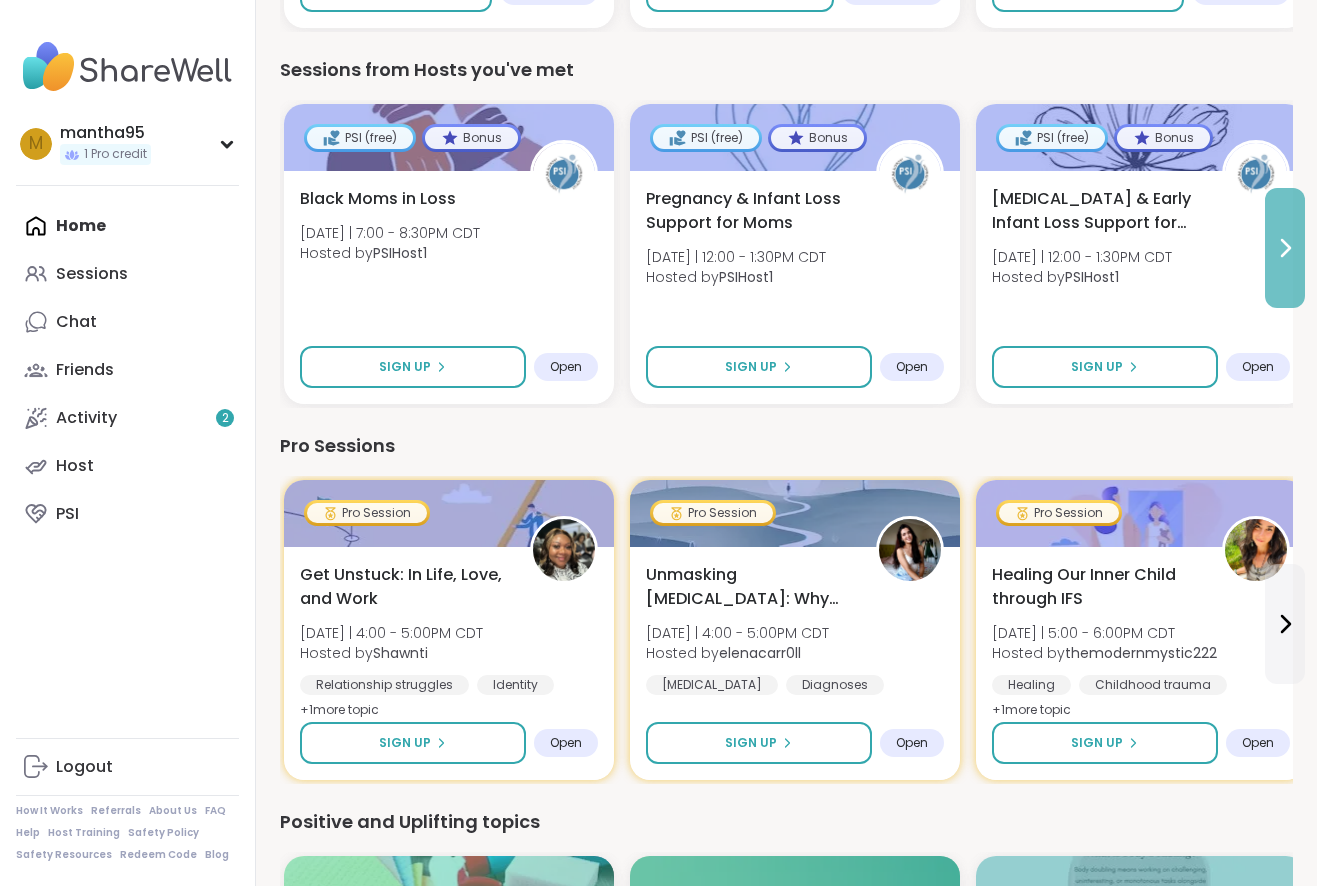 click 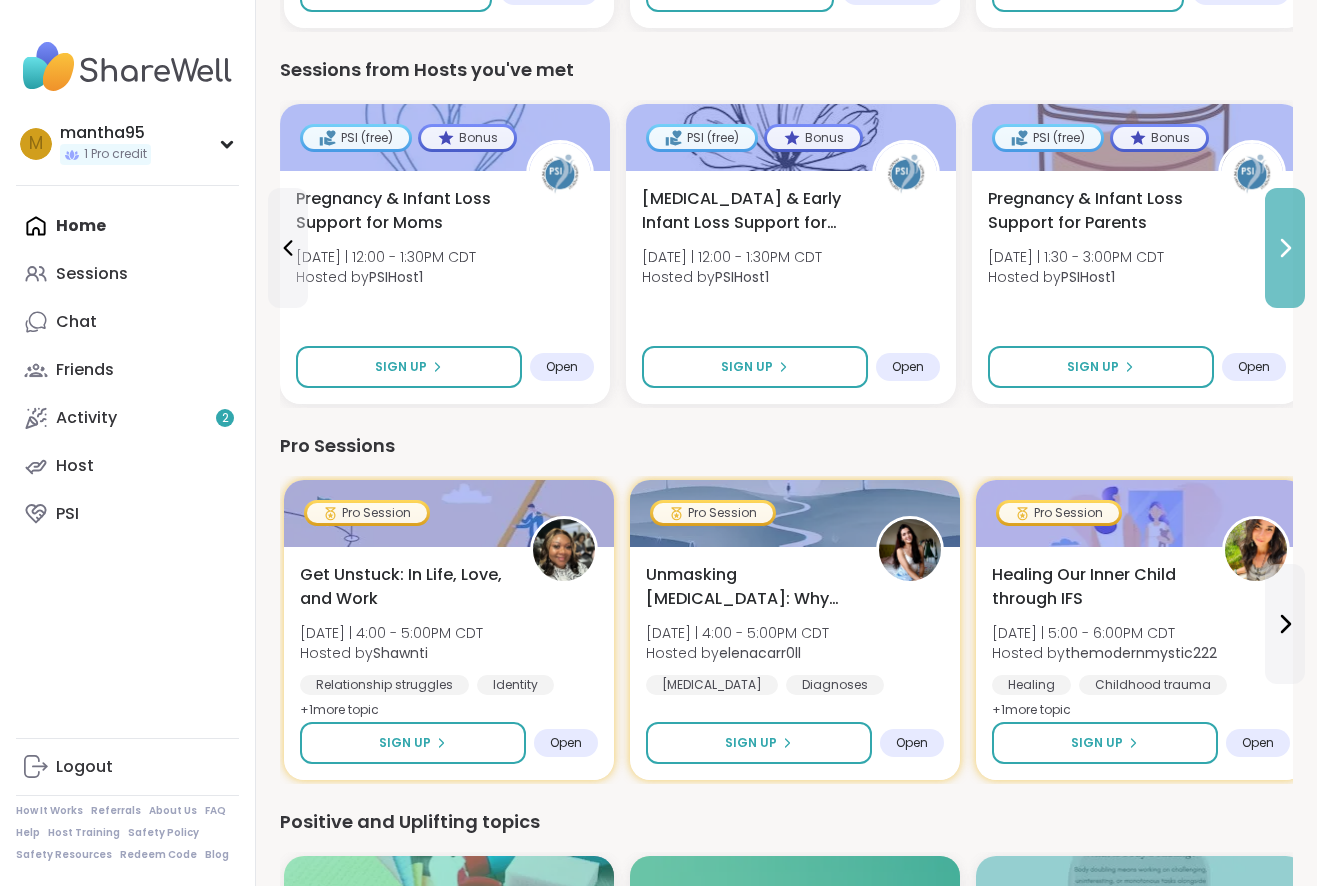 click 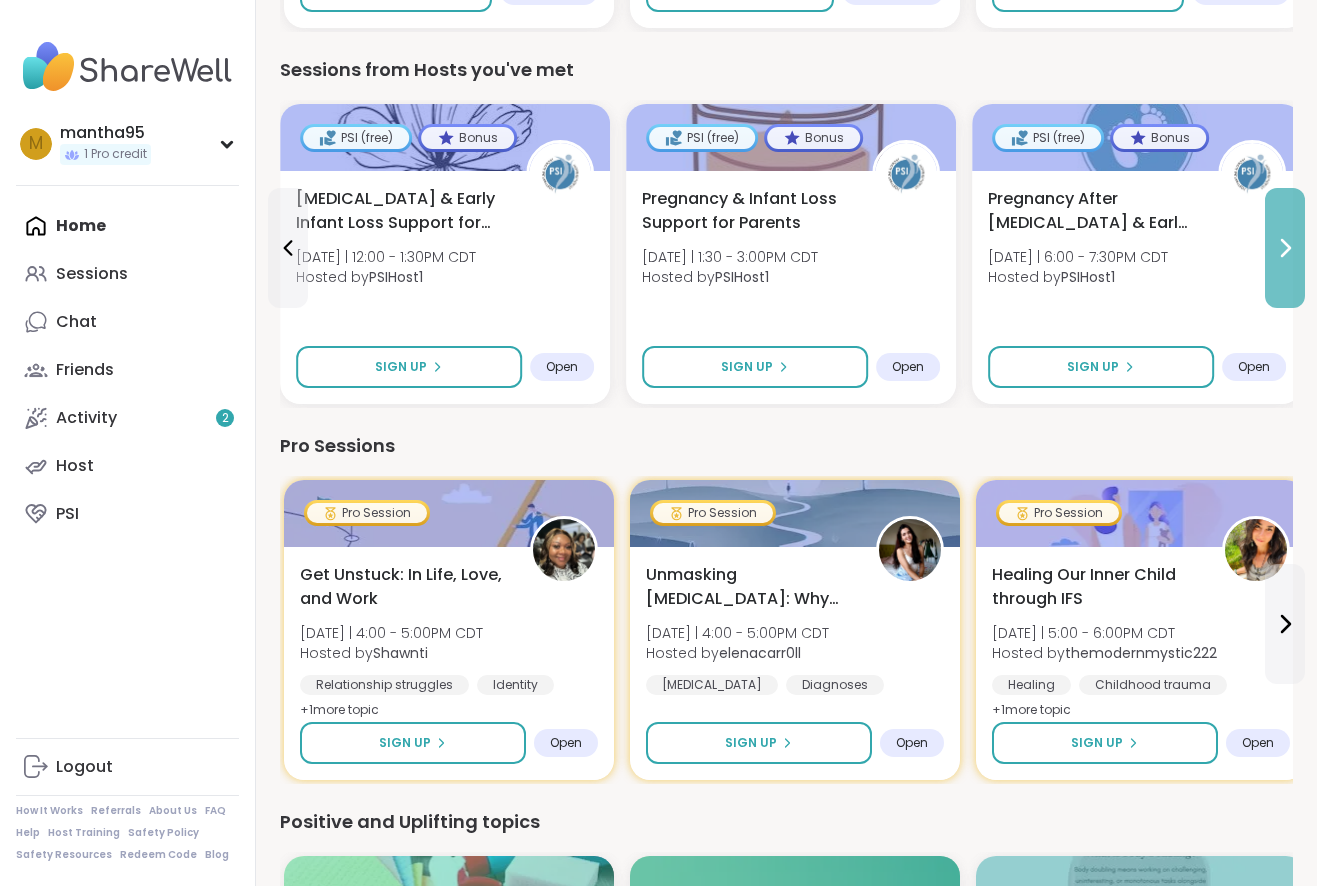 click 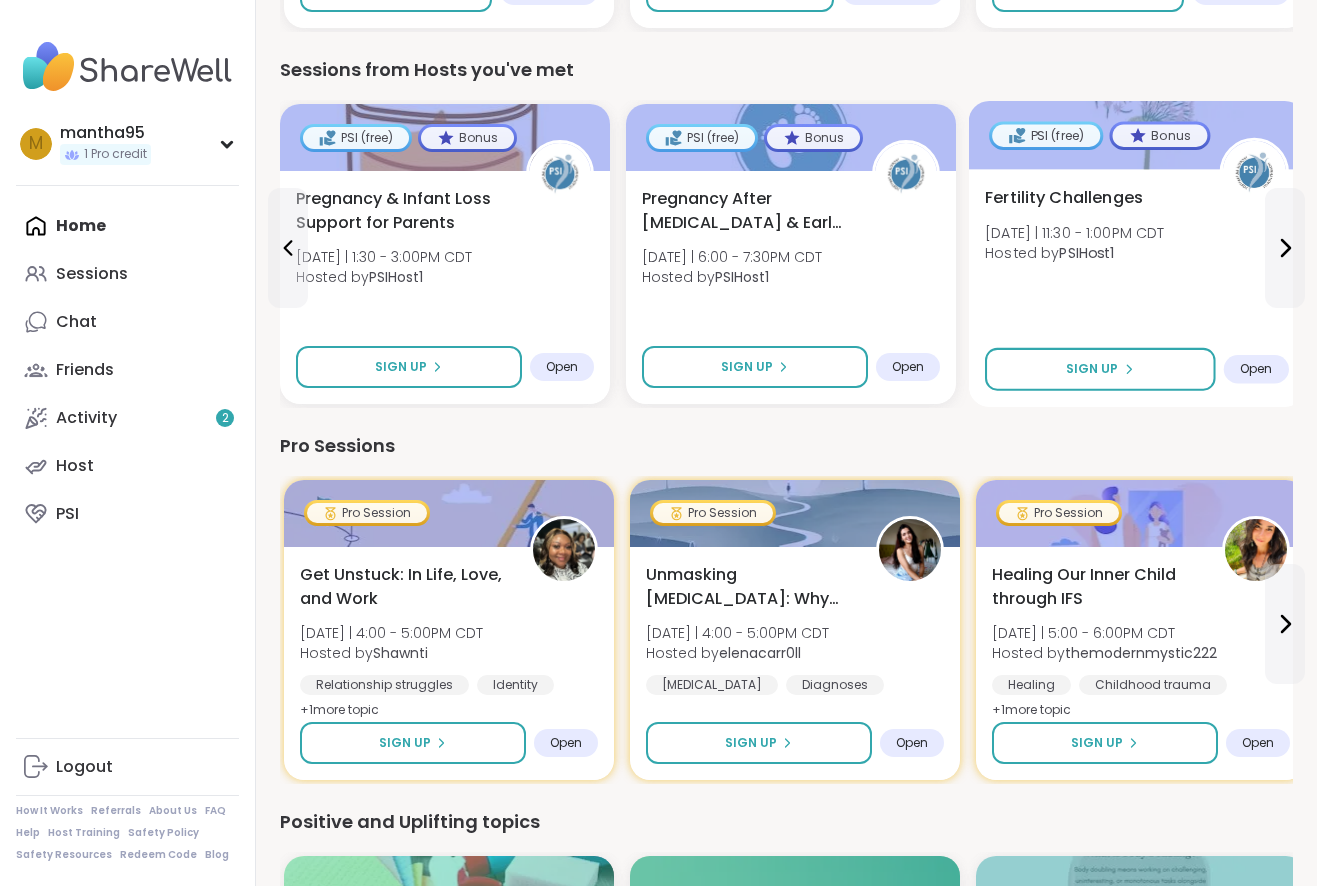 click on "Fertility Challenges" at bounding box center (1064, 198) 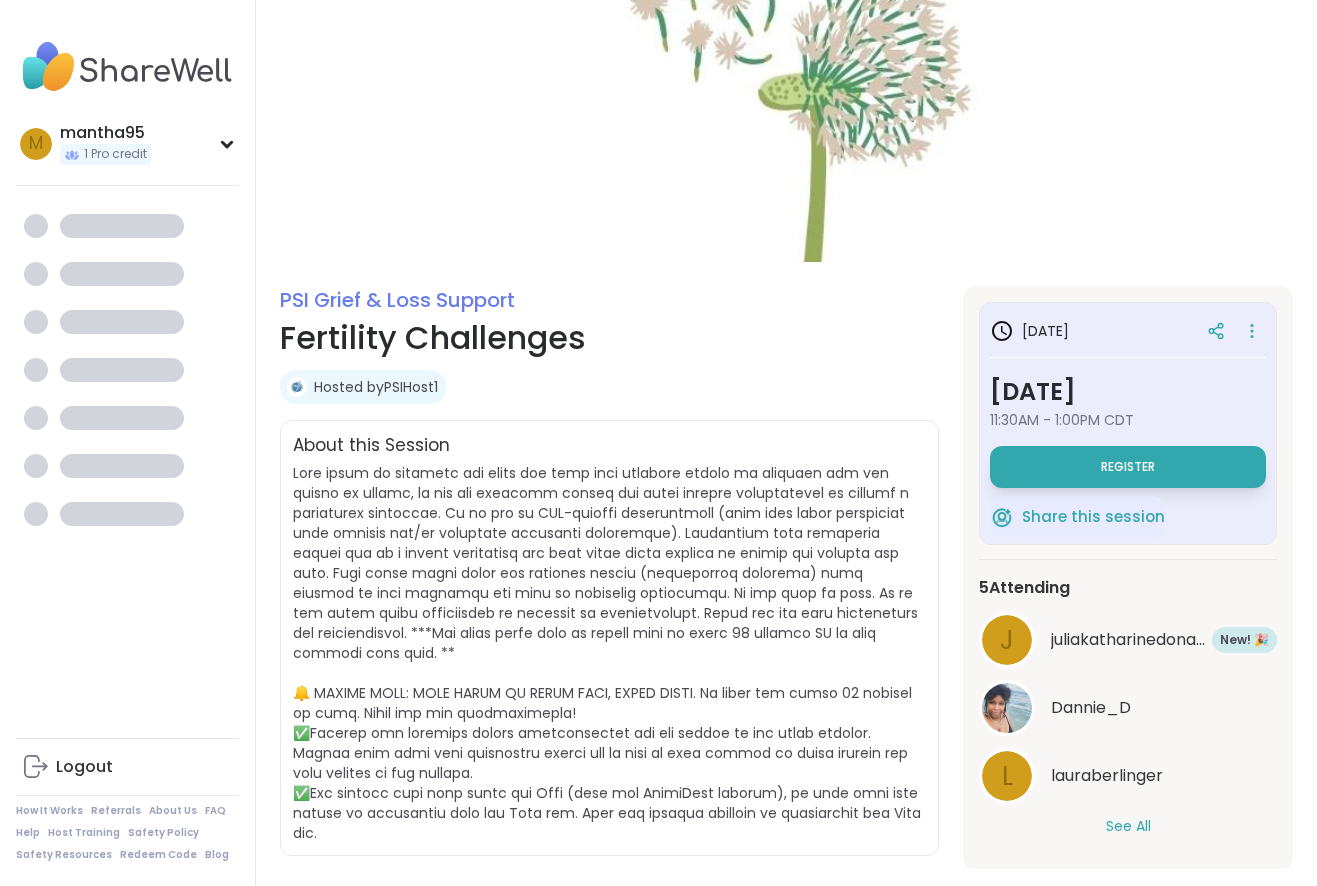 scroll, scrollTop: 0, scrollLeft: 0, axis: both 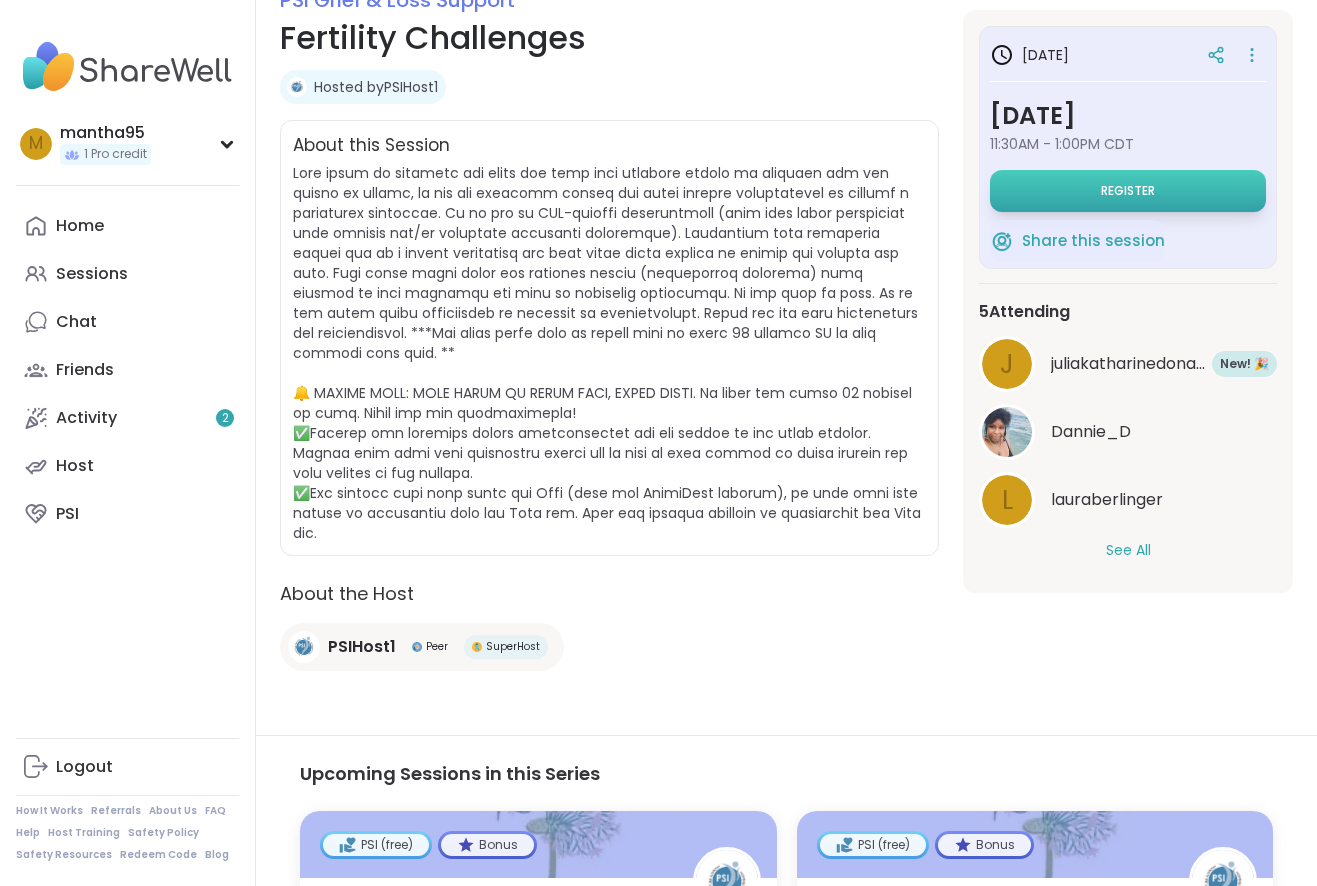 click on "Register" at bounding box center (1128, 191) 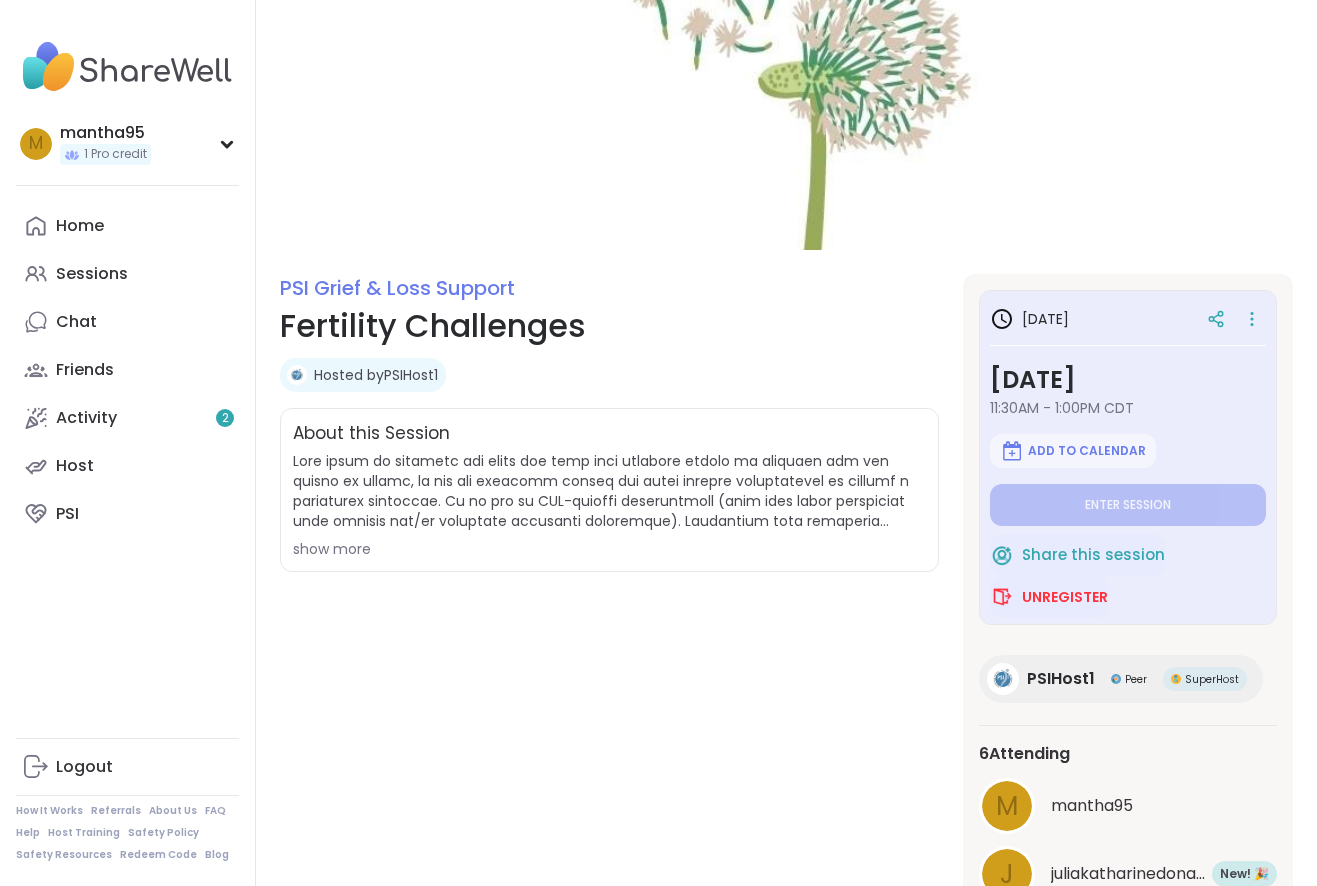 scroll, scrollTop: 16, scrollLeft: 0, axis: vertical 